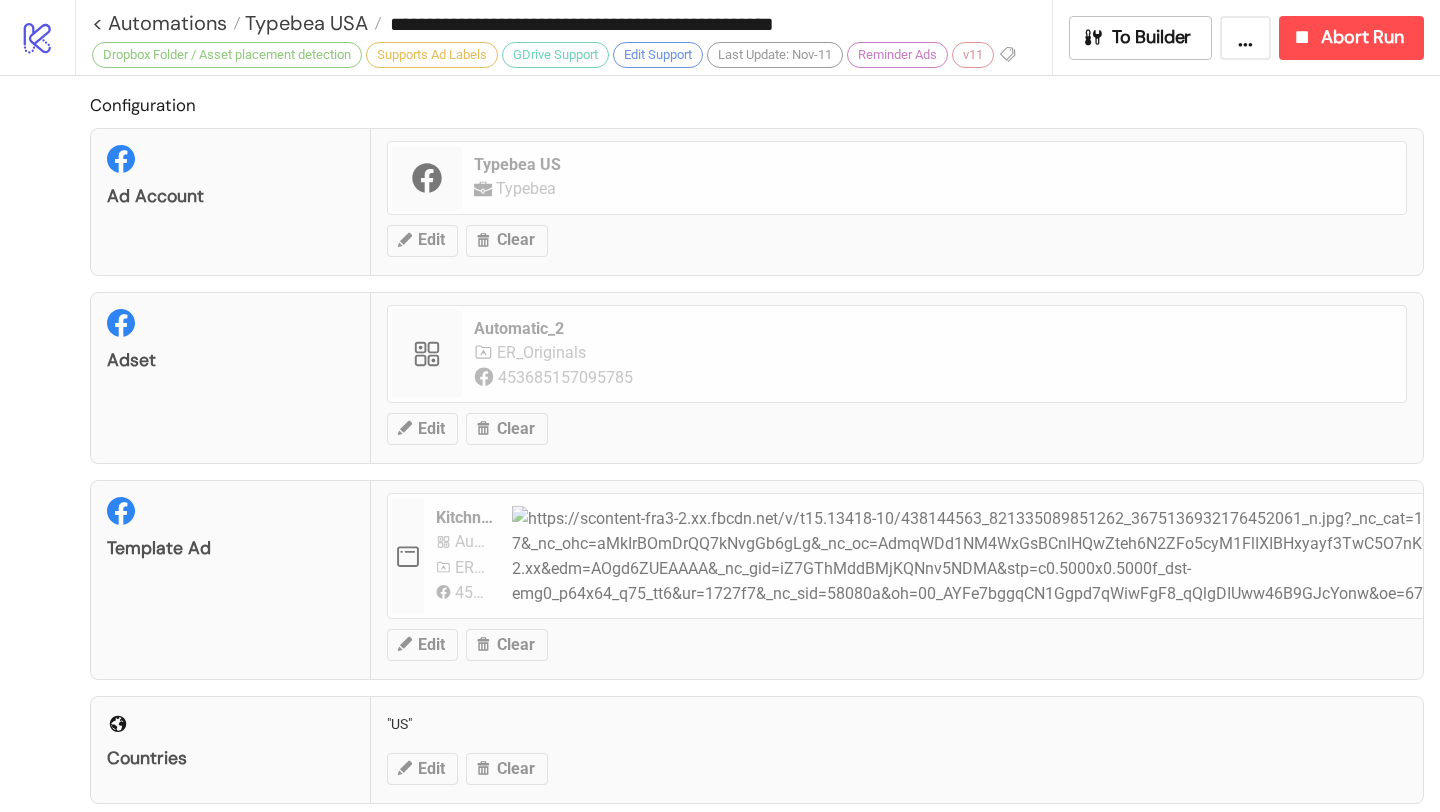 scroll, scrollTop: 0, scrollLeft: 0, axis: both 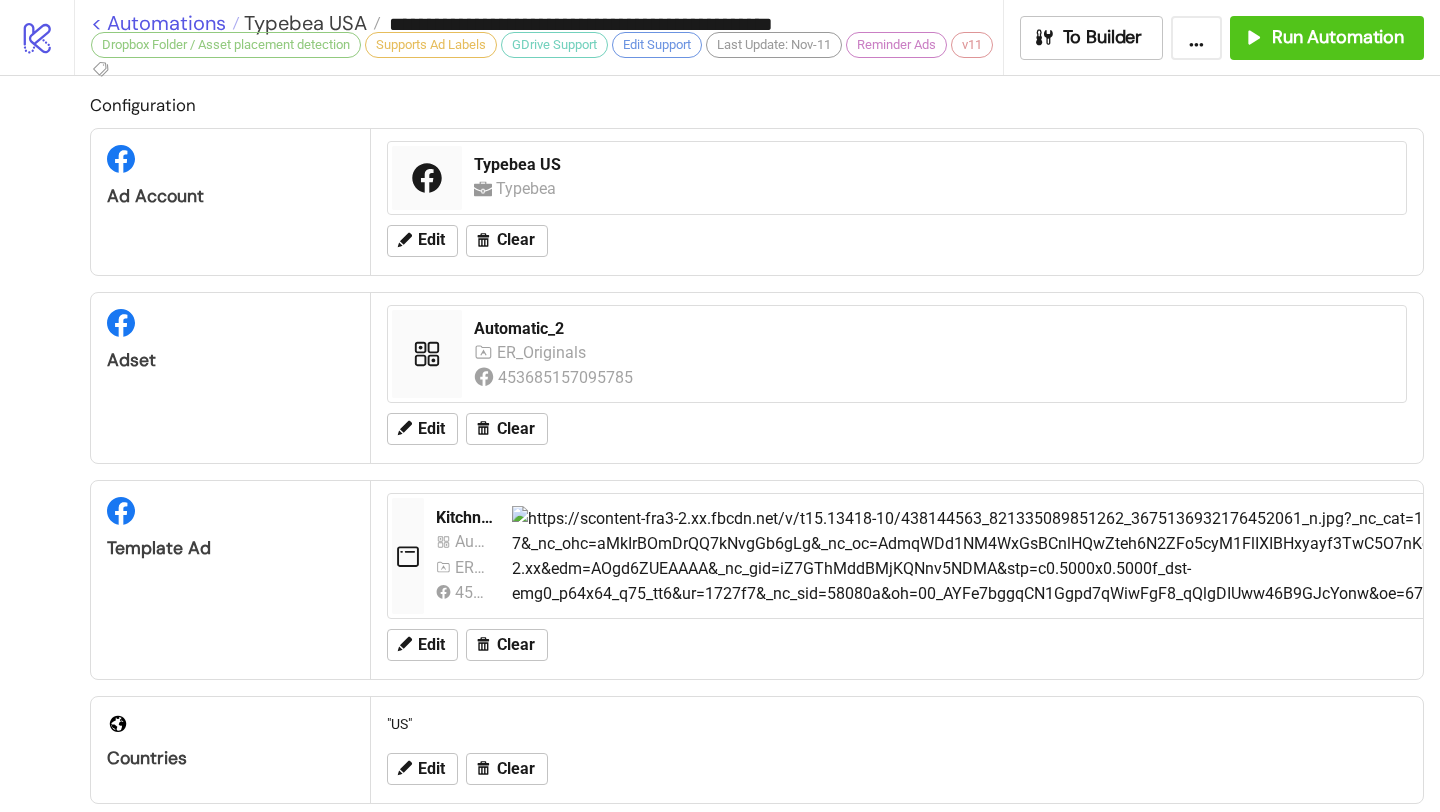click on "< Automations" at bounding box center (165, 23) 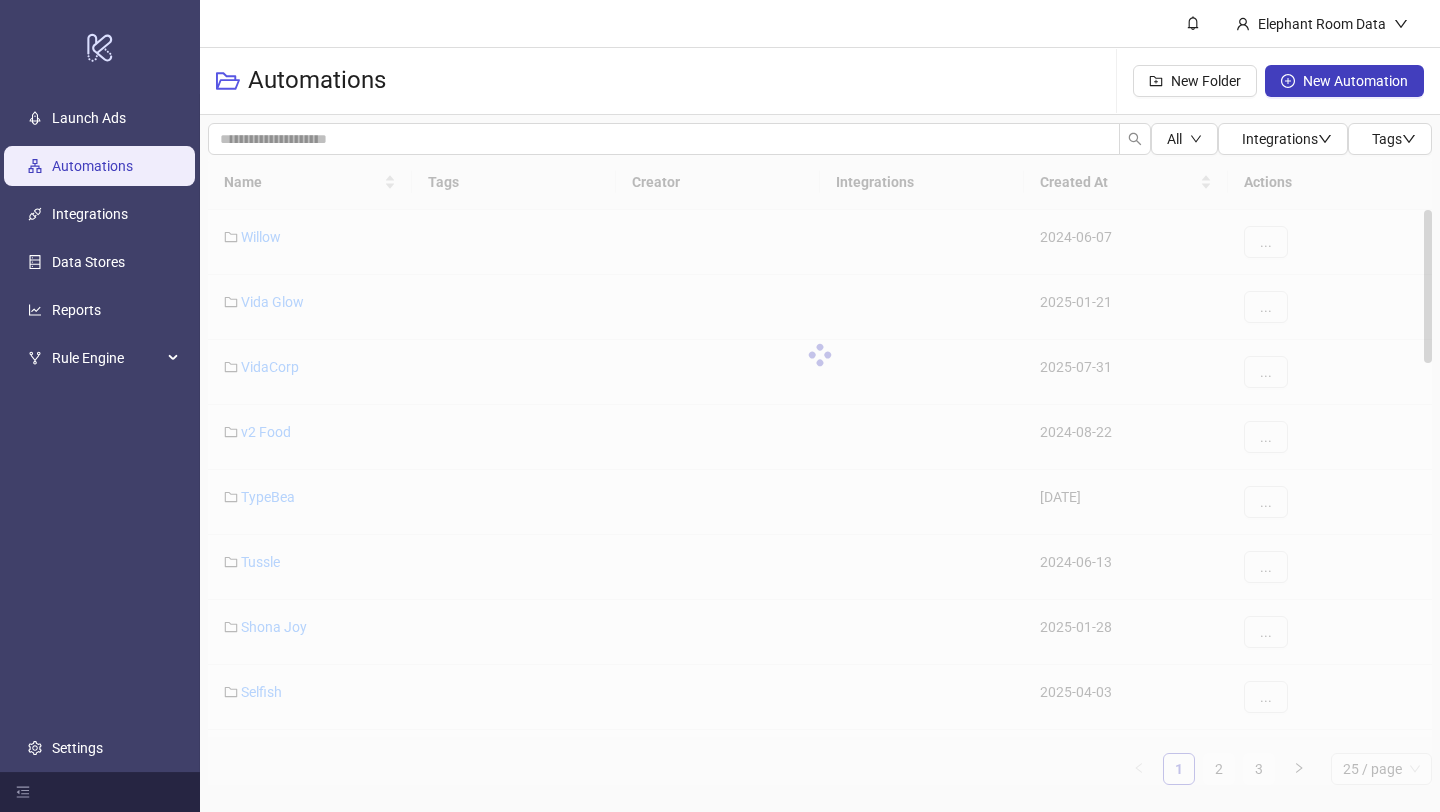 click on "Name Tags Creator Integrations Created At Actions   Willow 2024-06-07 ...   Vida Glow 2025-01-21 ...   VidaCorp 2025-07-31 ...   v2 Food 2024-08-22 ...   TypeBea 2025-02-21 ...   Tussle 2024-06-13 ...   Shona Joy 2025-01-28 ...   Selfish 2025-04-03 ...   Saint Valentine 2025-01-31 ...   Research 2024-09-18 ... 1 2 3 25 / page" at bounding box center [820, 470] 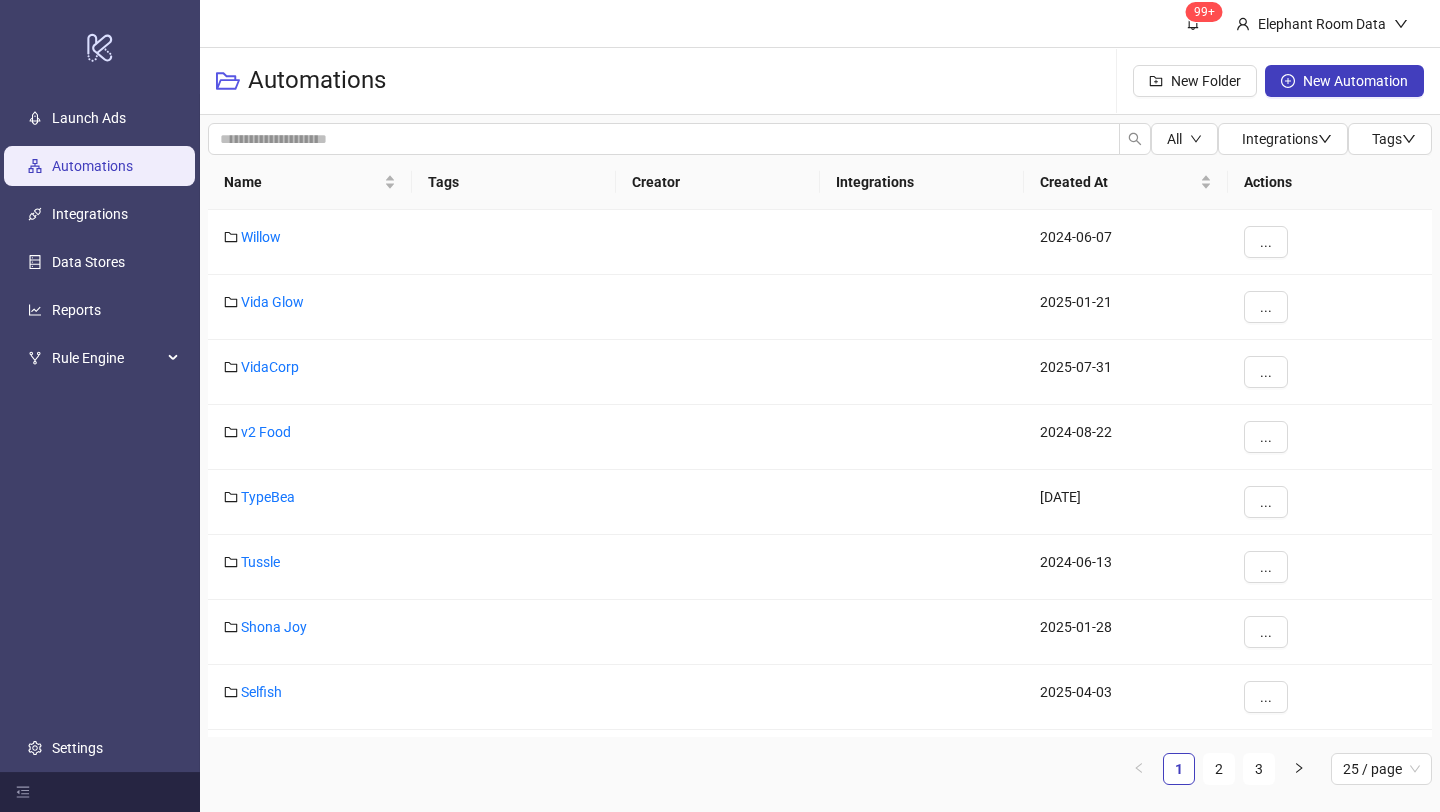 click on "2" at bounding box center [1219, 769] 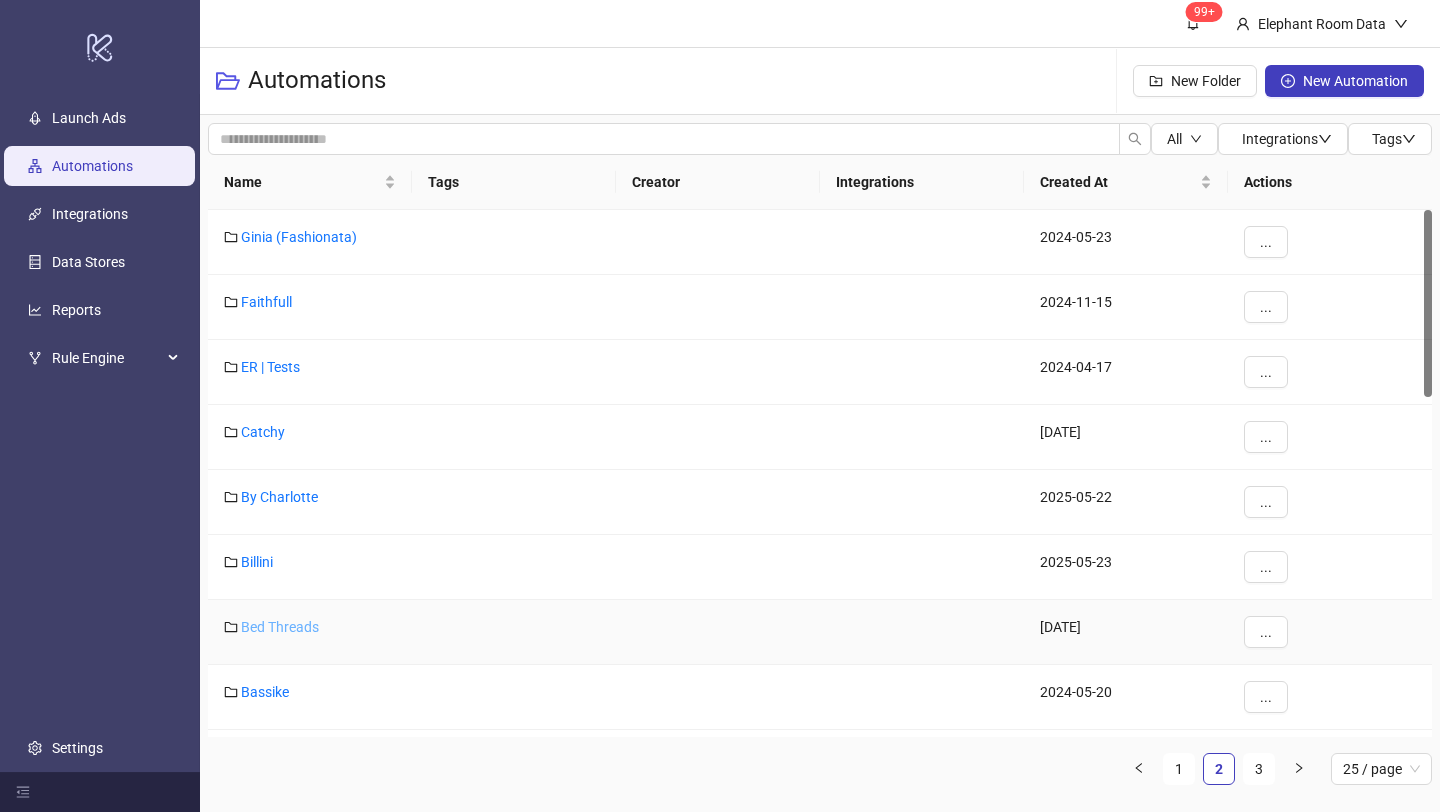 click on "Bed Threads" at bounding box center [280, 627] 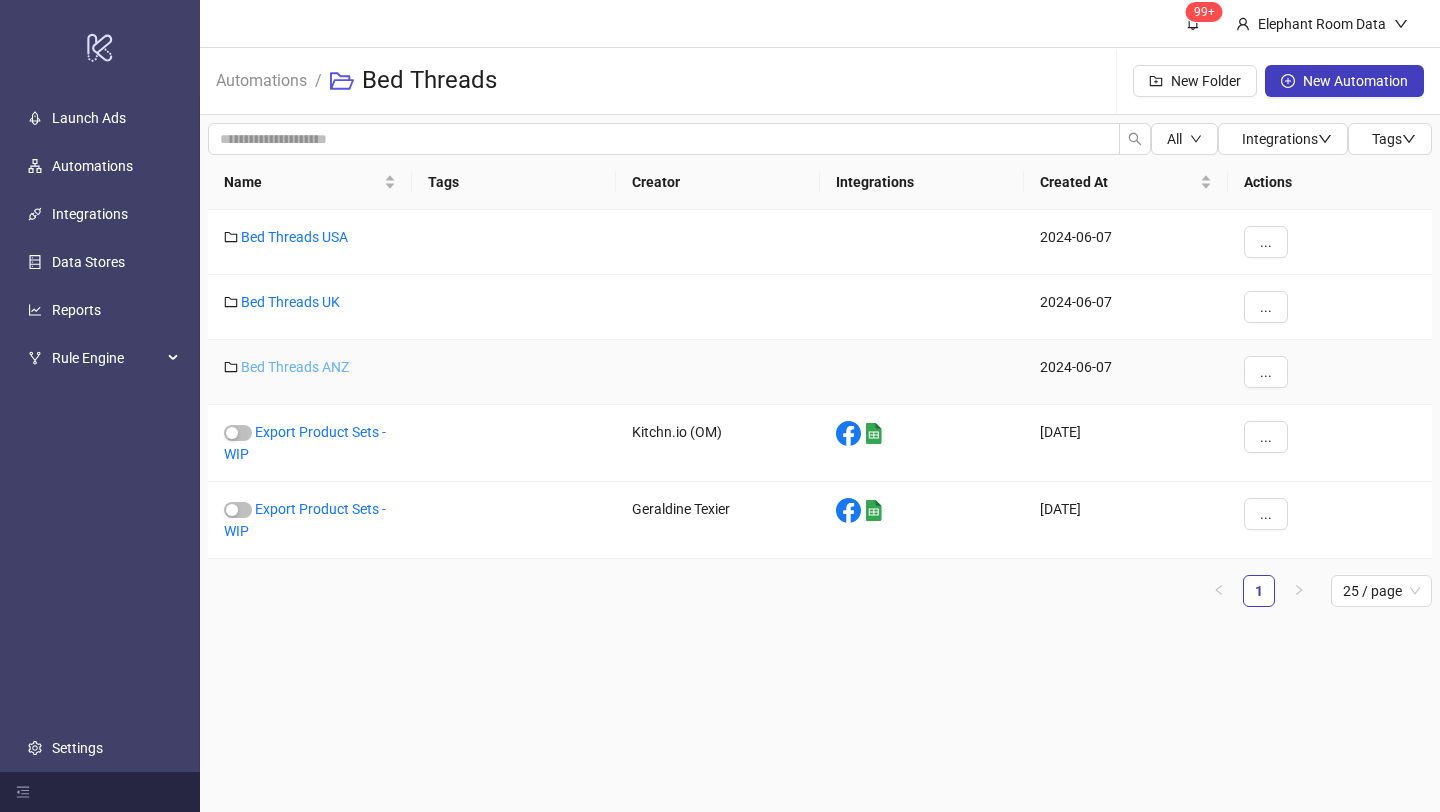 click on "Bed Threads ANZ" at bounding box center [295, 367] 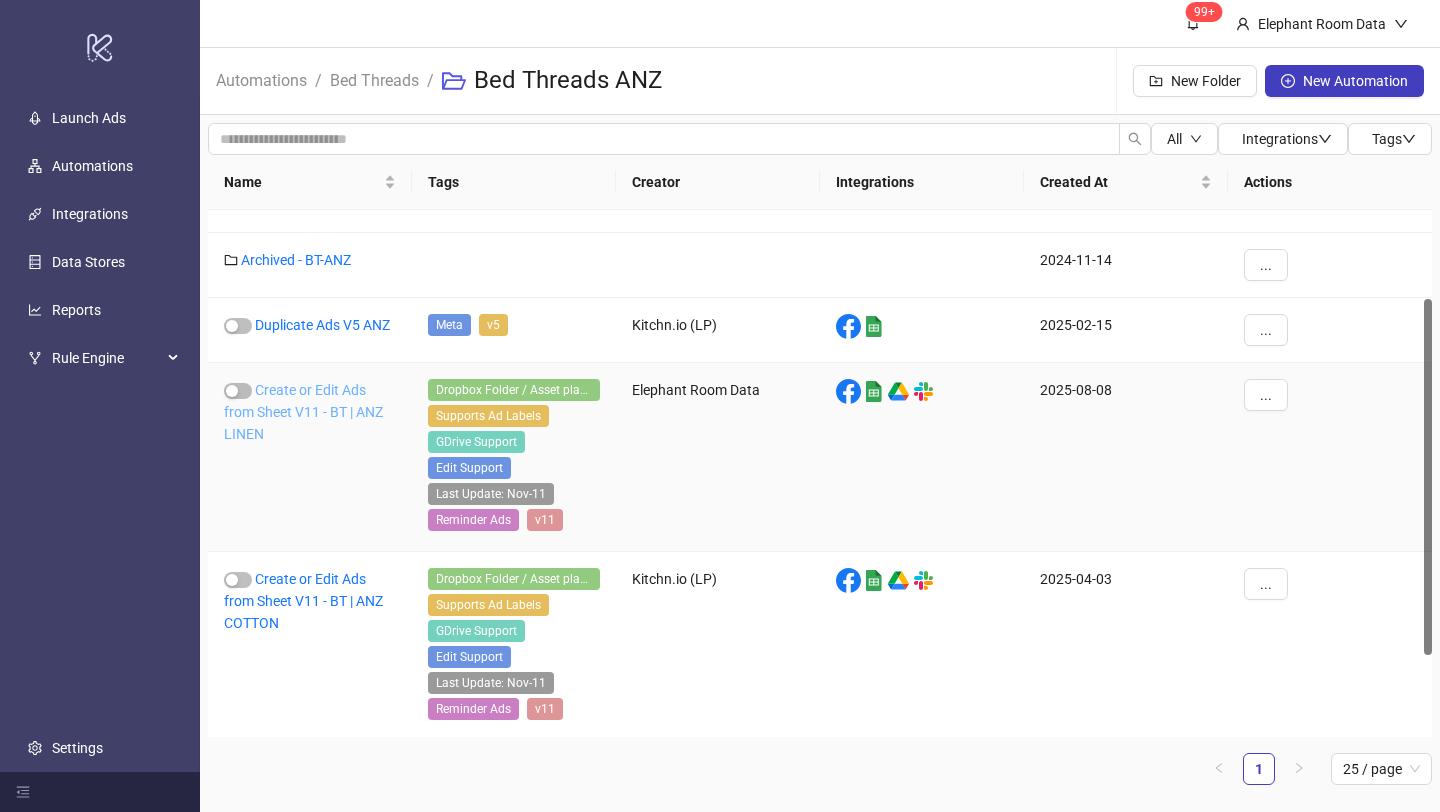 scroll, scrollTop: 253, scrollLeft: 0, axis: vertical 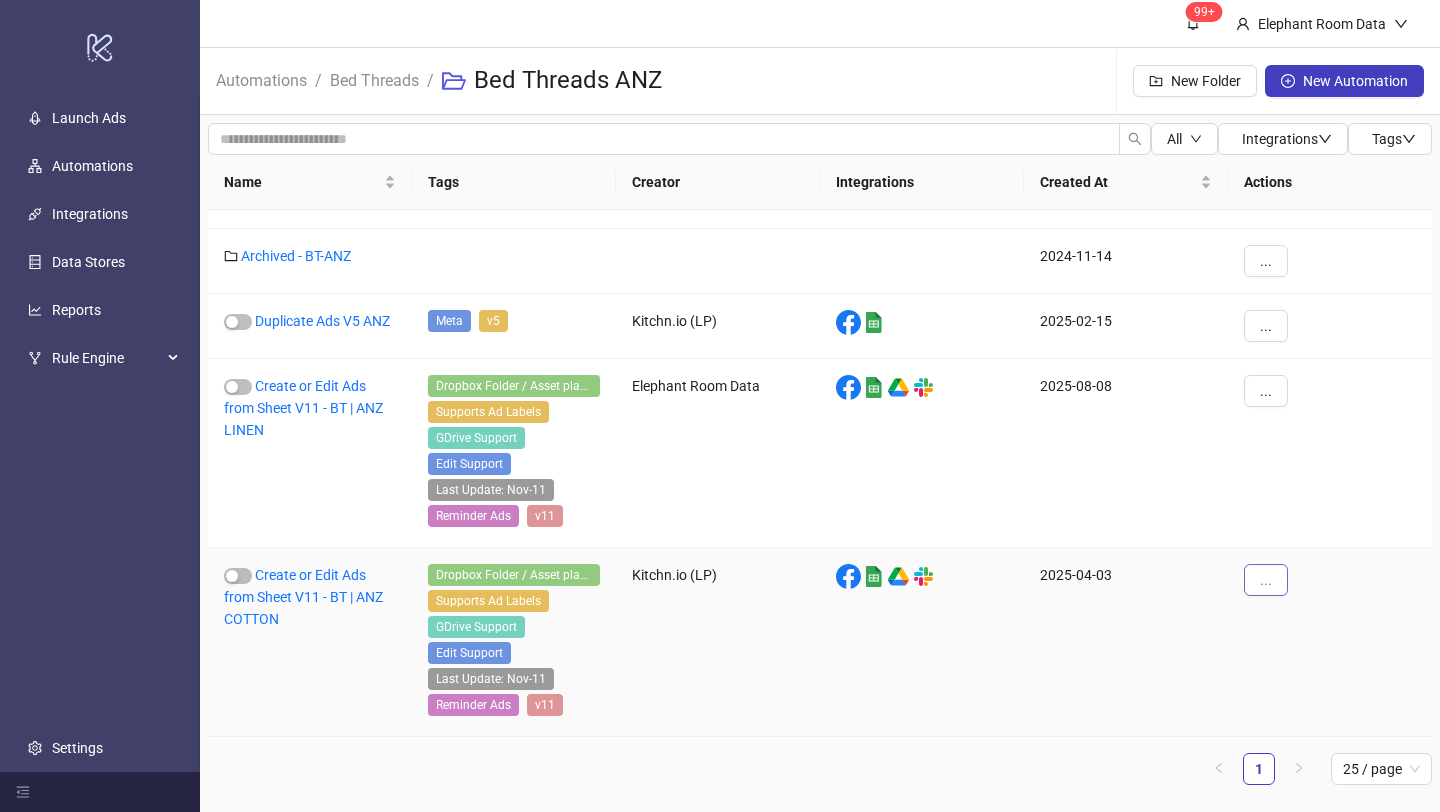 click on "..." at bounding box center (1266, 580) 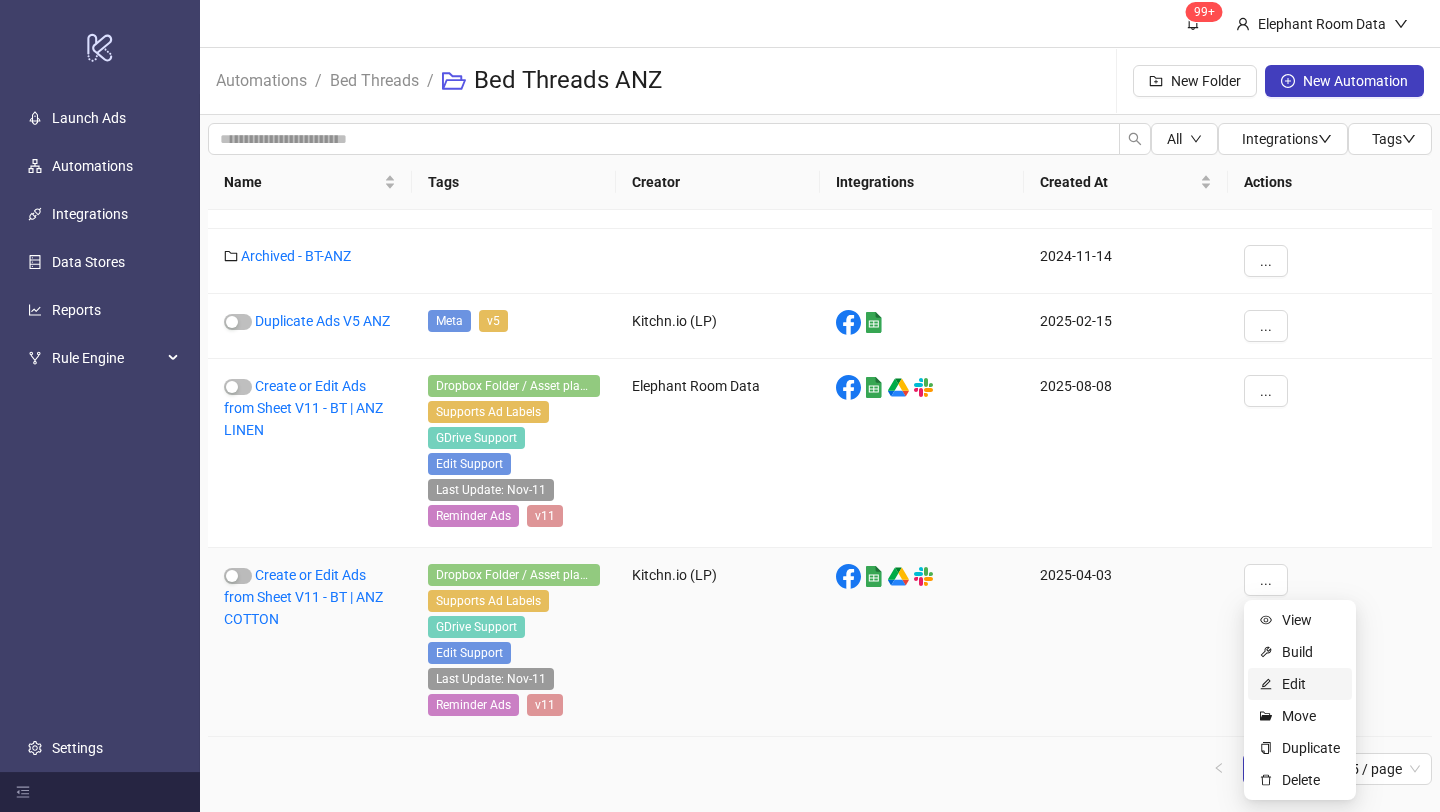 click on "Edit" at bounding box center [1311, 684] 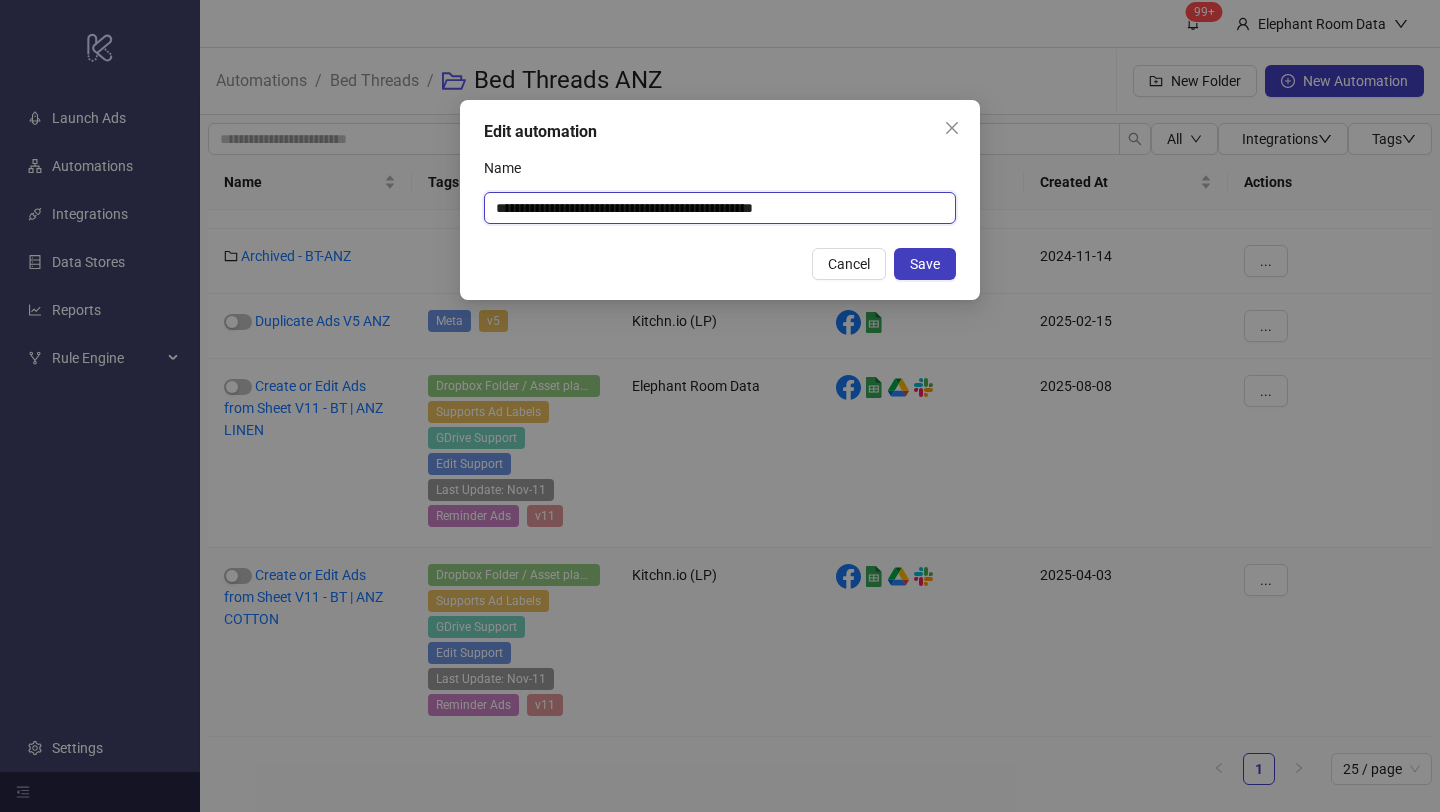 drag, startPoint x: 842, startPoint y: 202, endPoint x: 779, endPoint y: 202, distance: 63 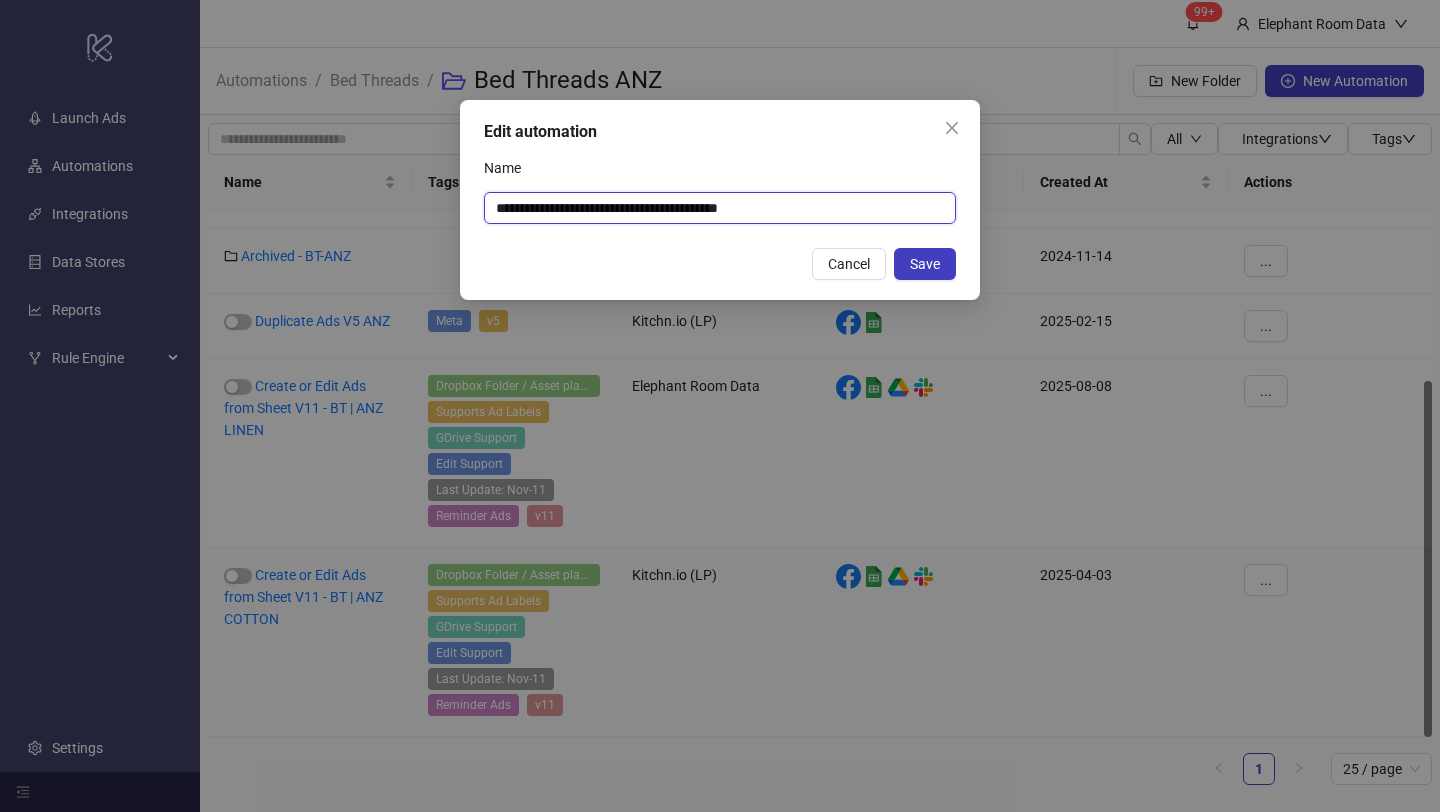 click on "**********" at bounding box center (720, 208) 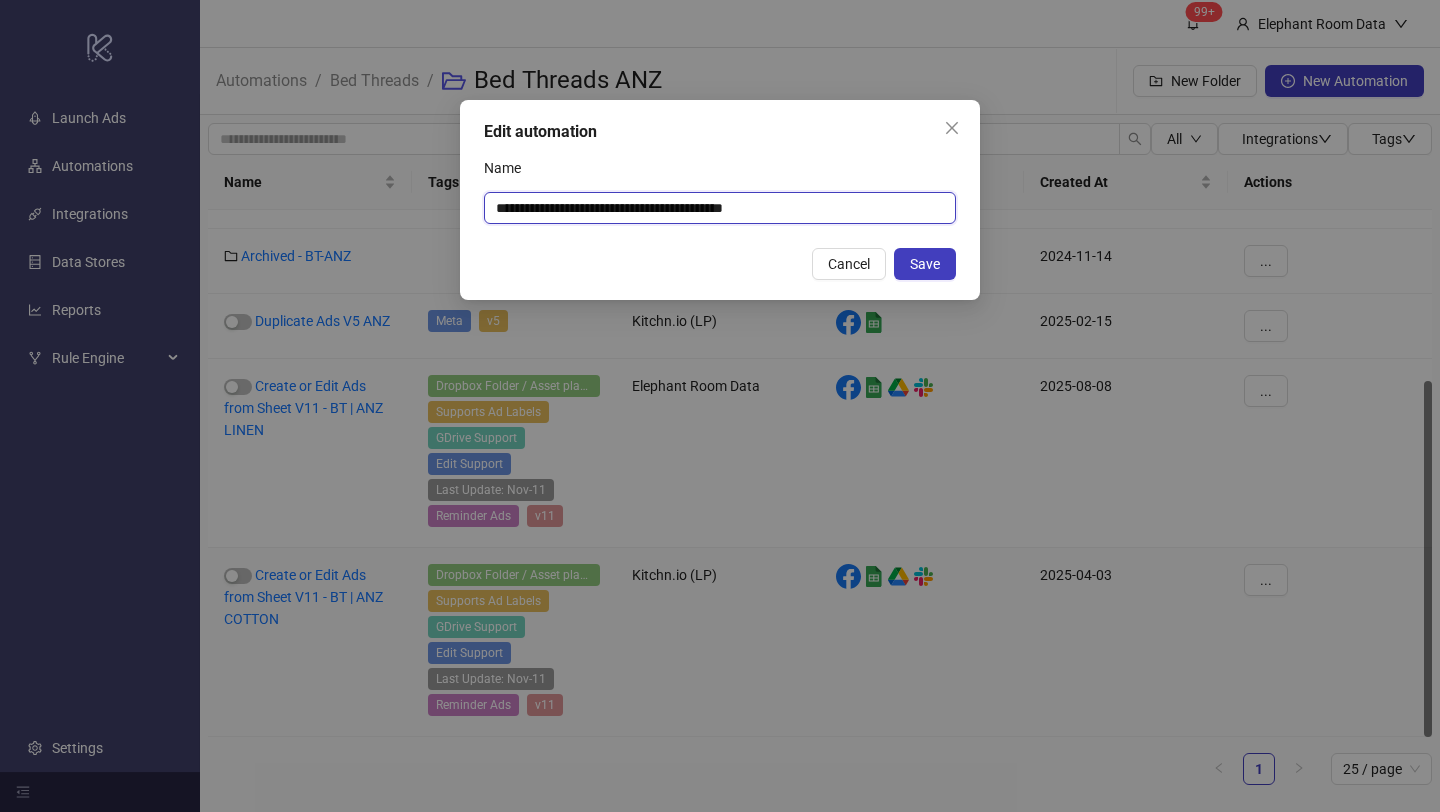 paste on "******" 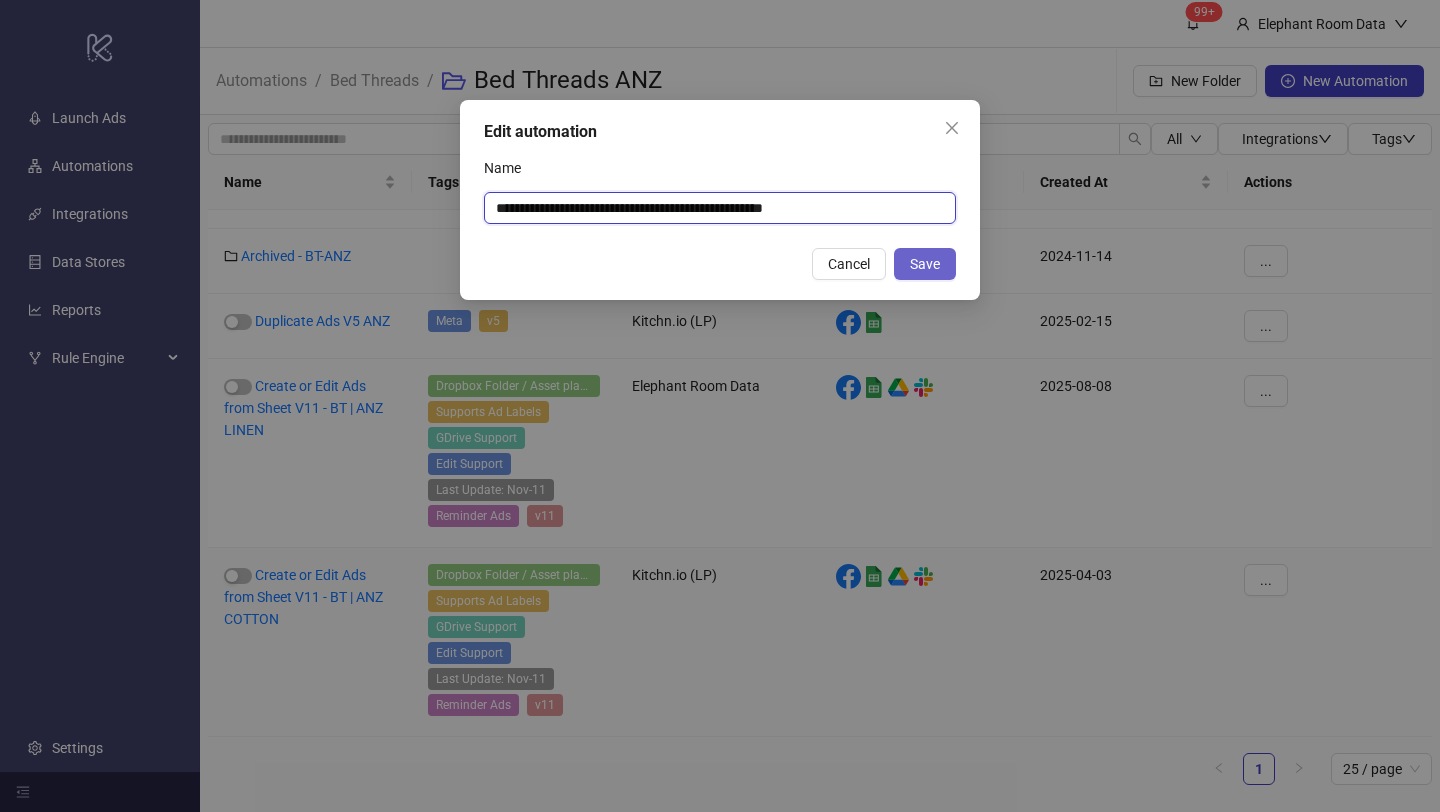 type on "**********" 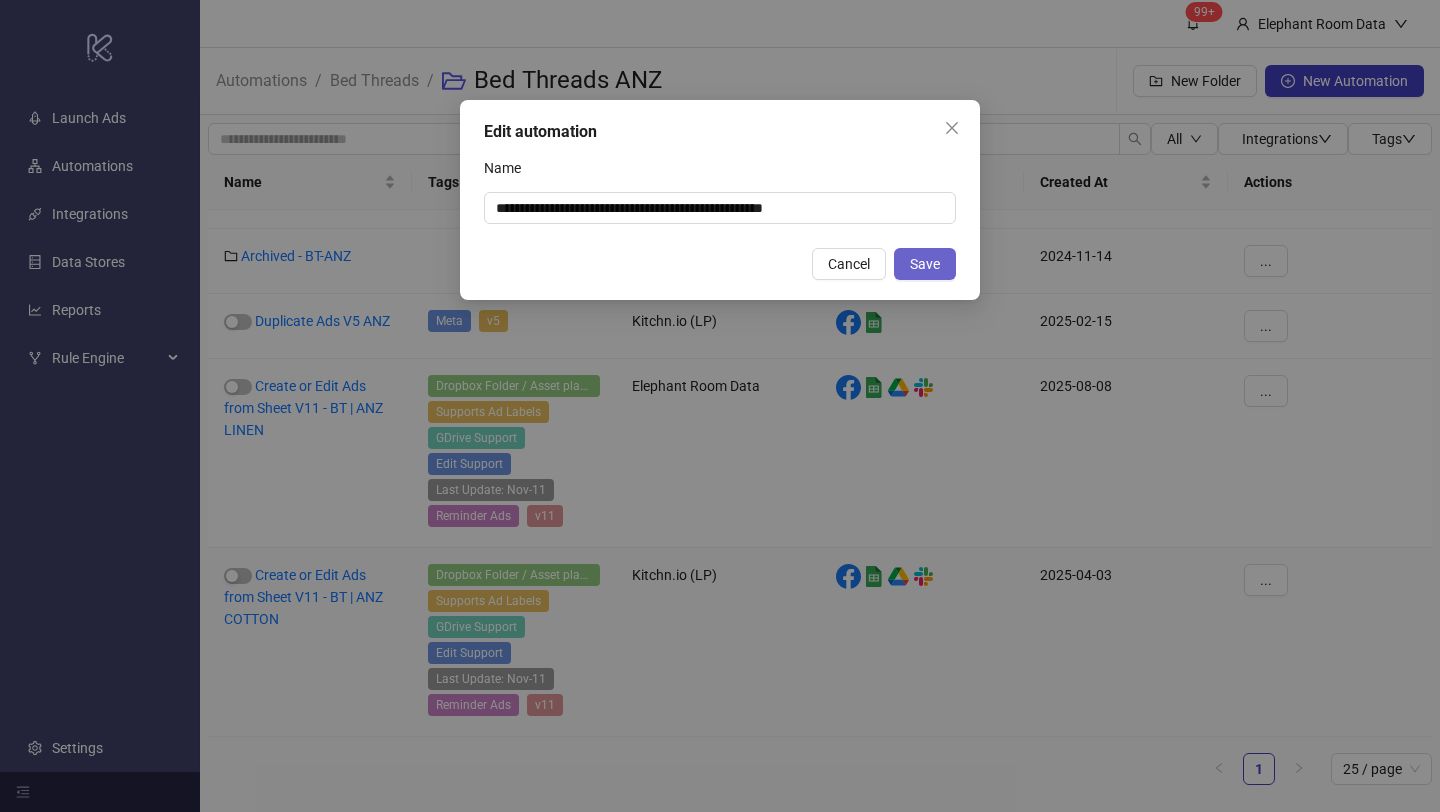 click on "Save" at bounding box center [925, 264] 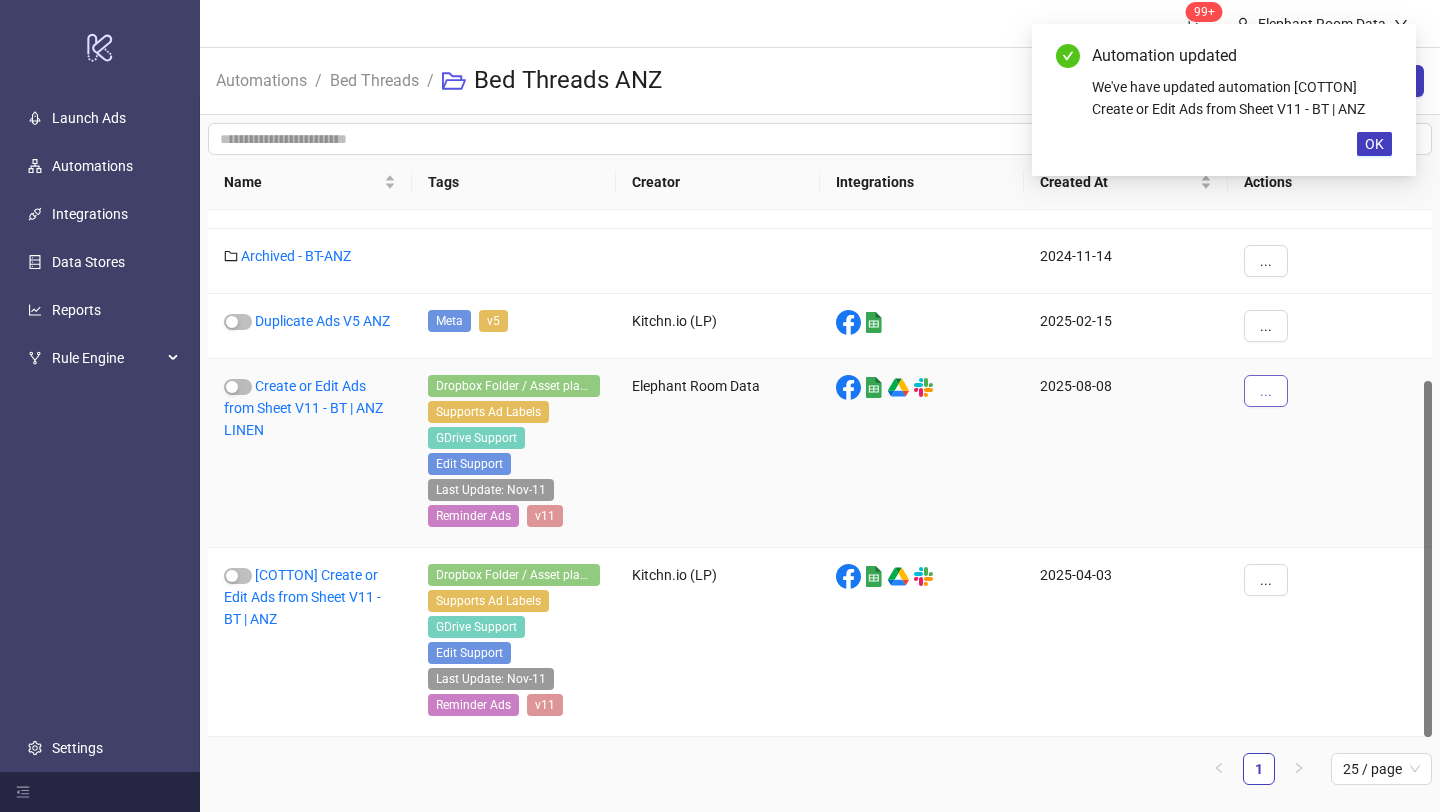 click on "..." at bounding box center (1266, 391) 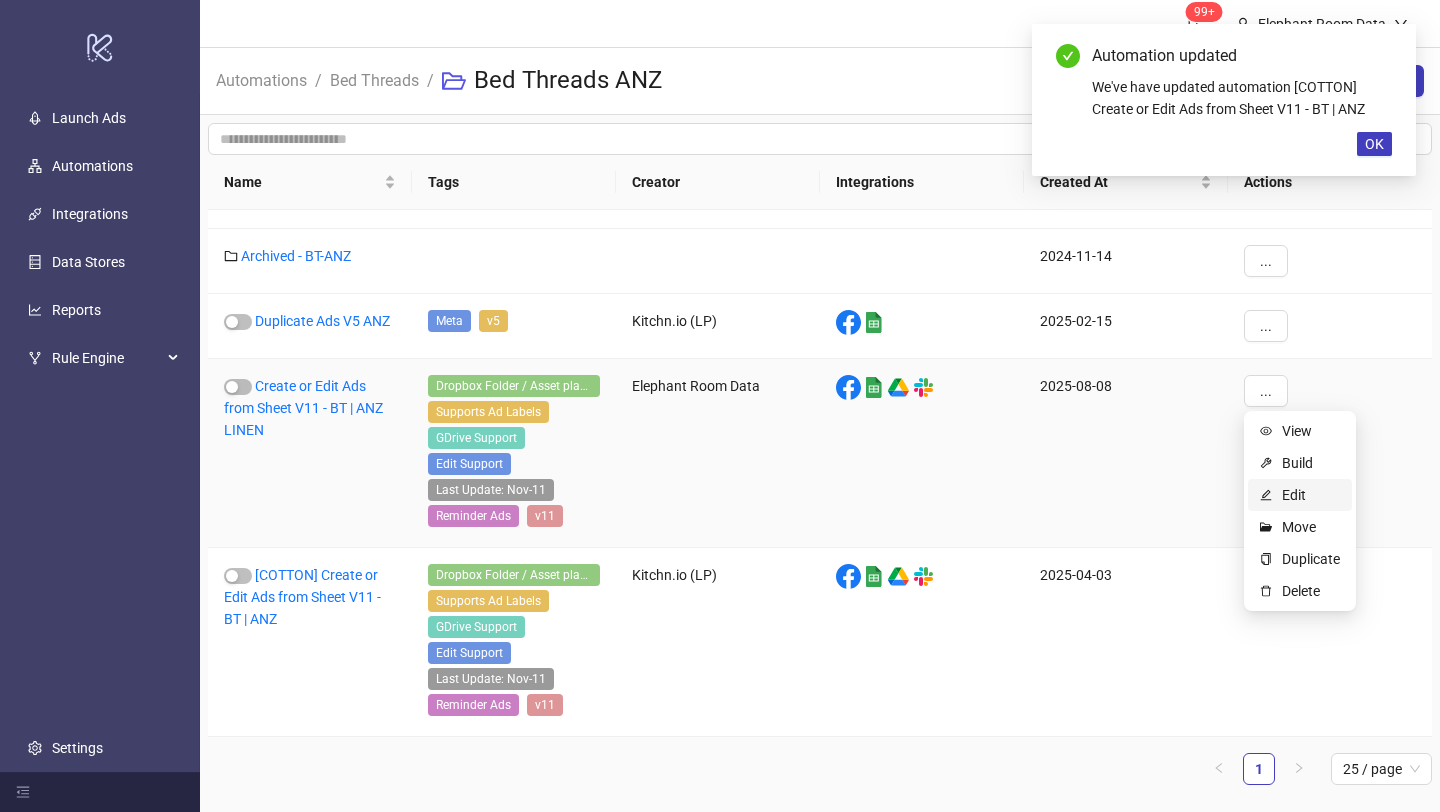 click on "Edit" at bounding box center [1311, 495] 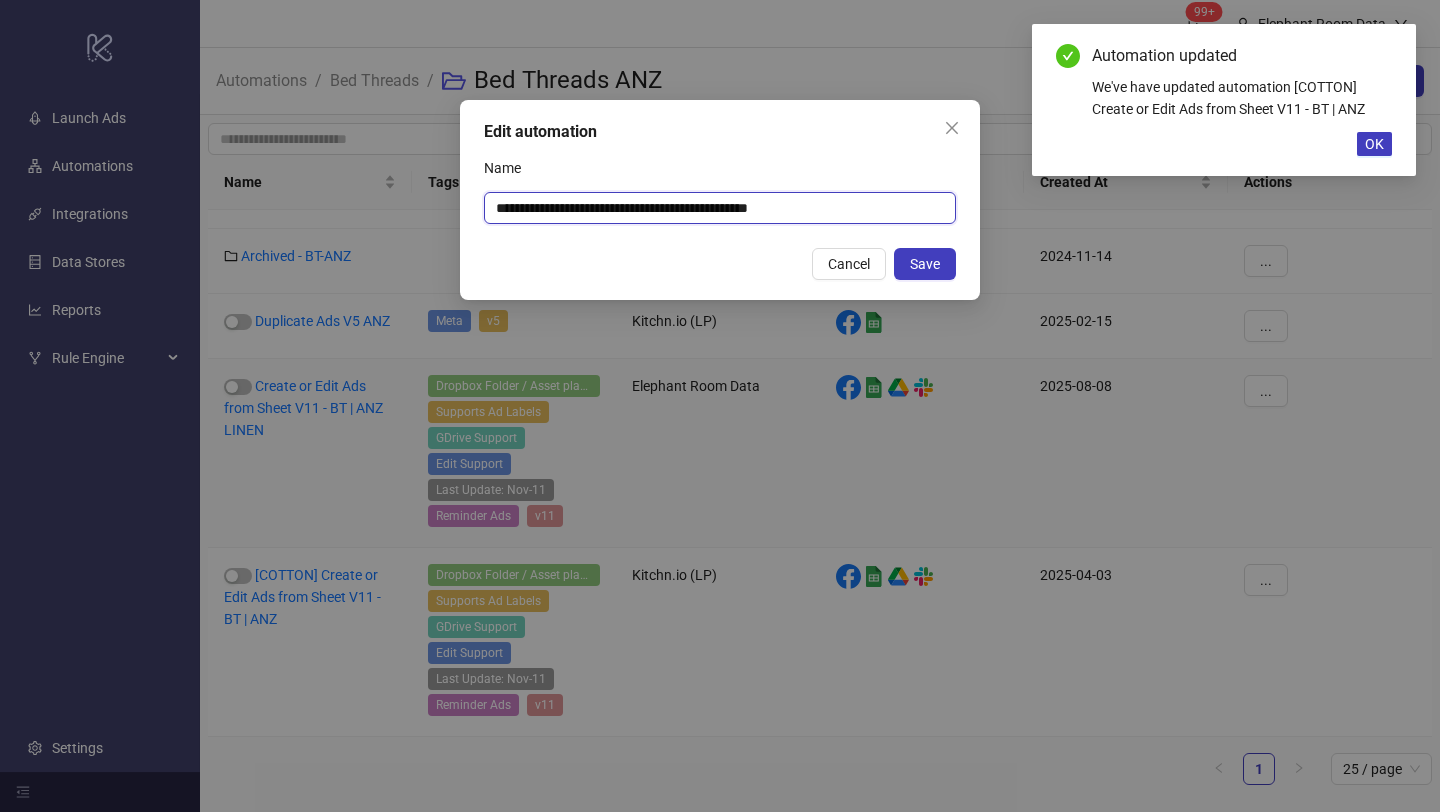 click on "**********" at bounding box center [720, 208] 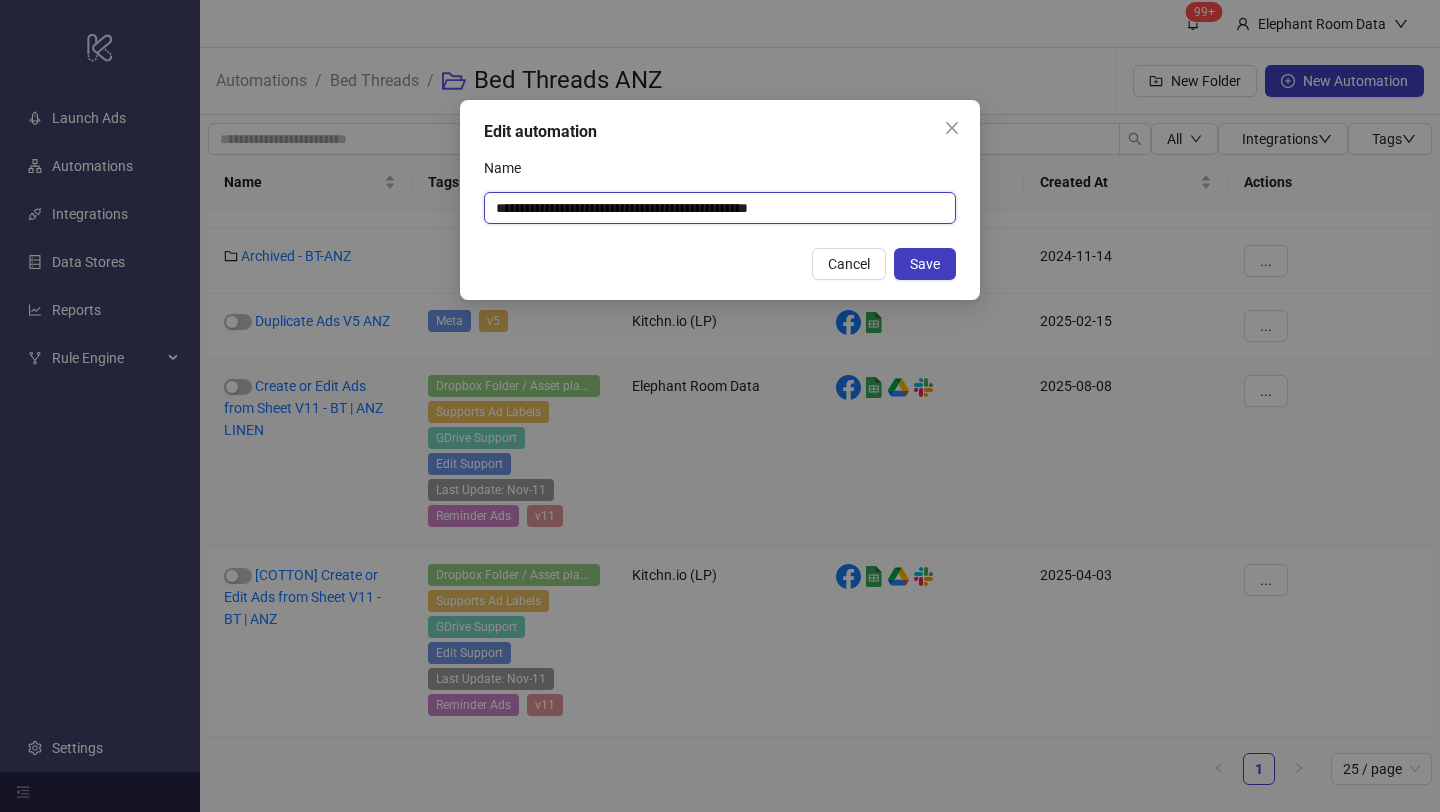 drag, startPoint x: 817, startPoint y: 210, endPoint x: 771, endPoint y: 208, distance: 46.043457 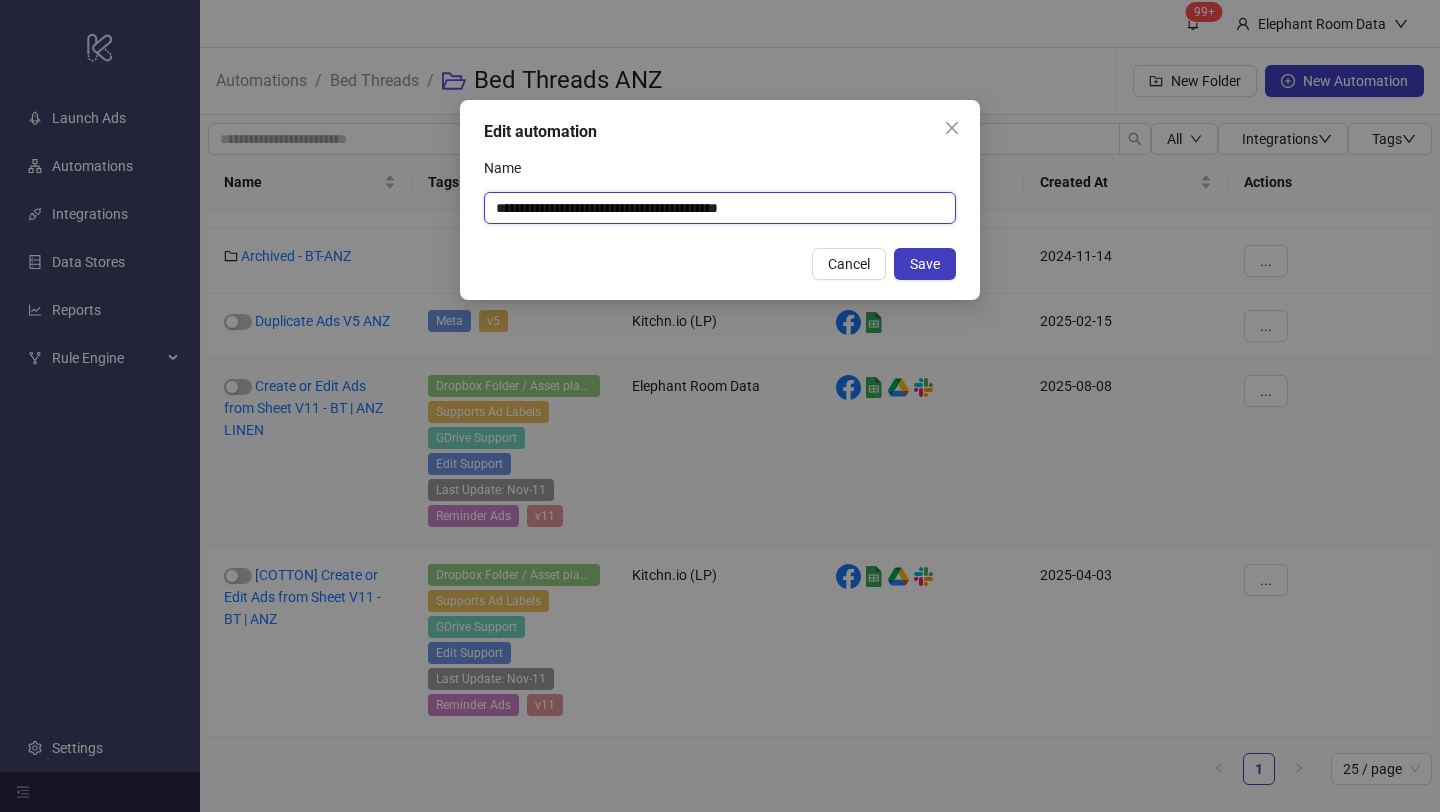 click on "**********" at bounding box center (720, 208) 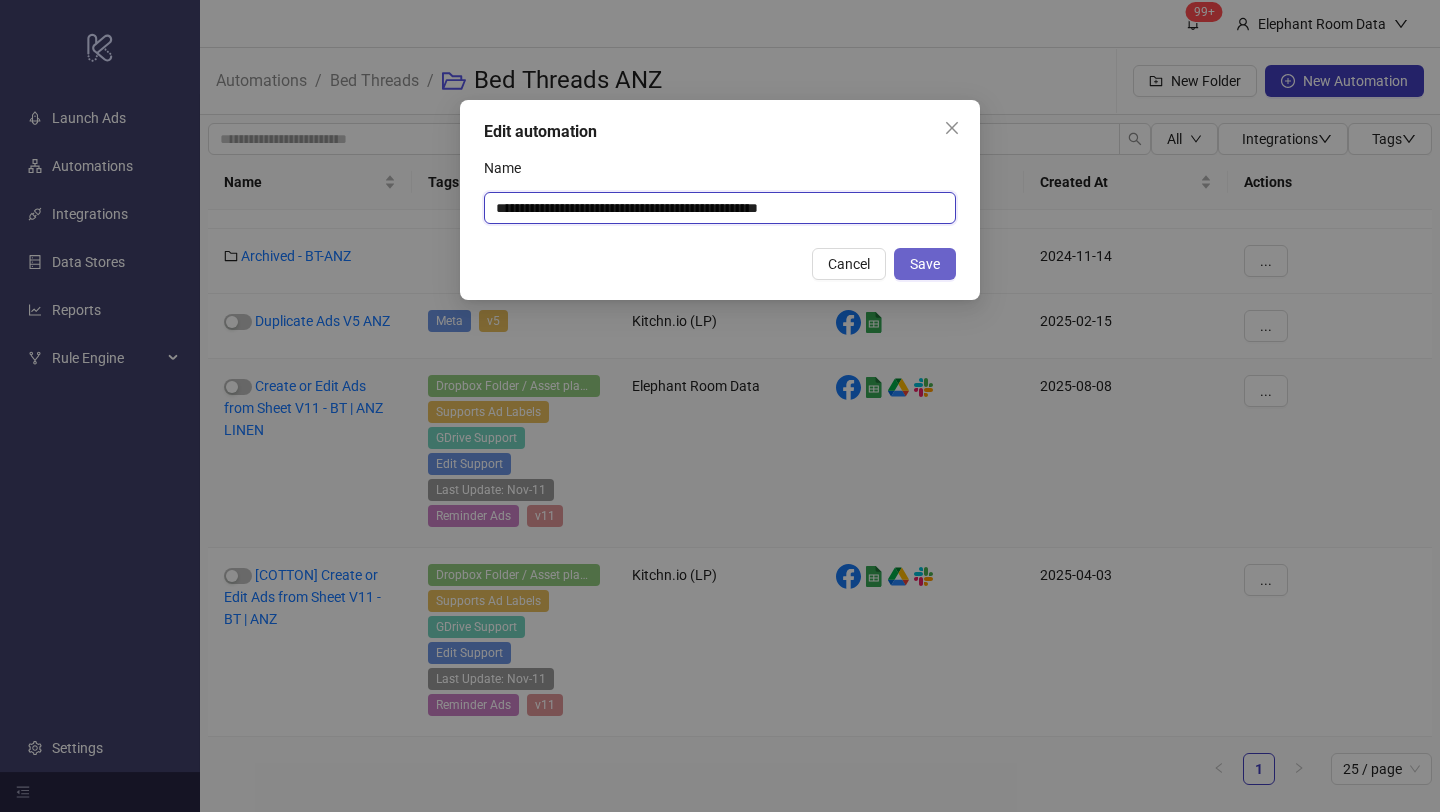 type on "**********" 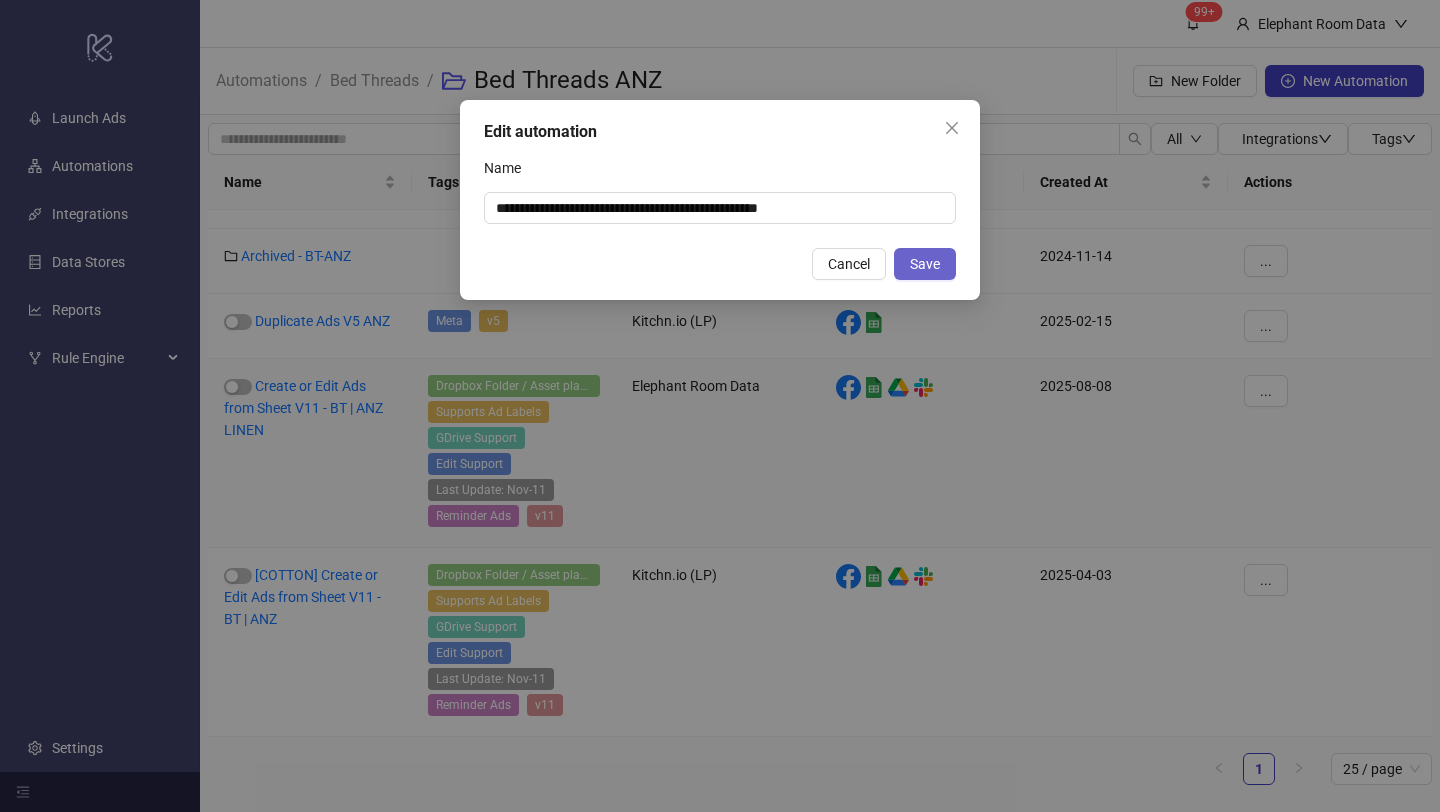 click on "Save" at bounding box center [925, 264] 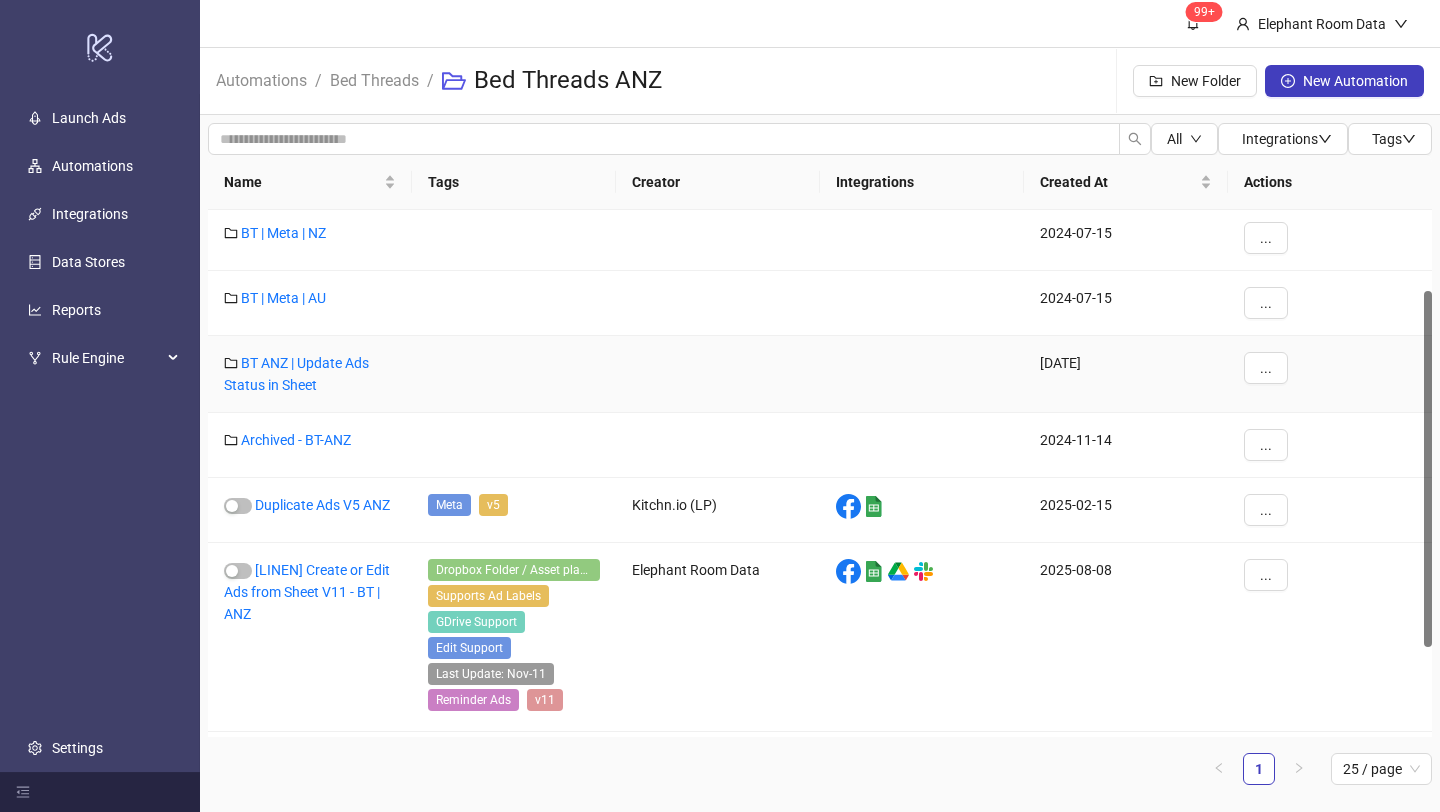 scroll, scrollTop: 3, scrollLeft: 0, axis: vertical 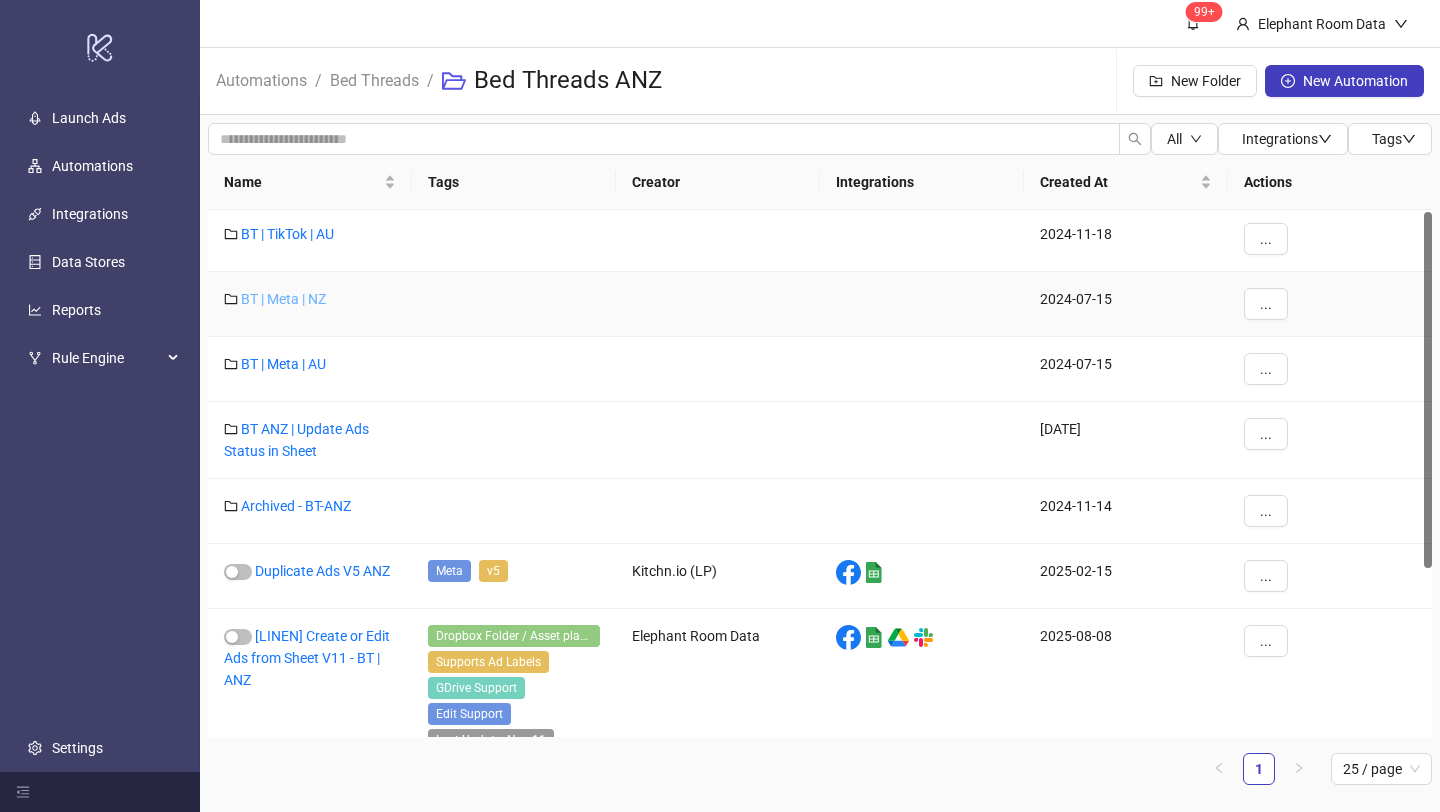 click on "BT | Meta | NZ" at bounding box center (283, 299) 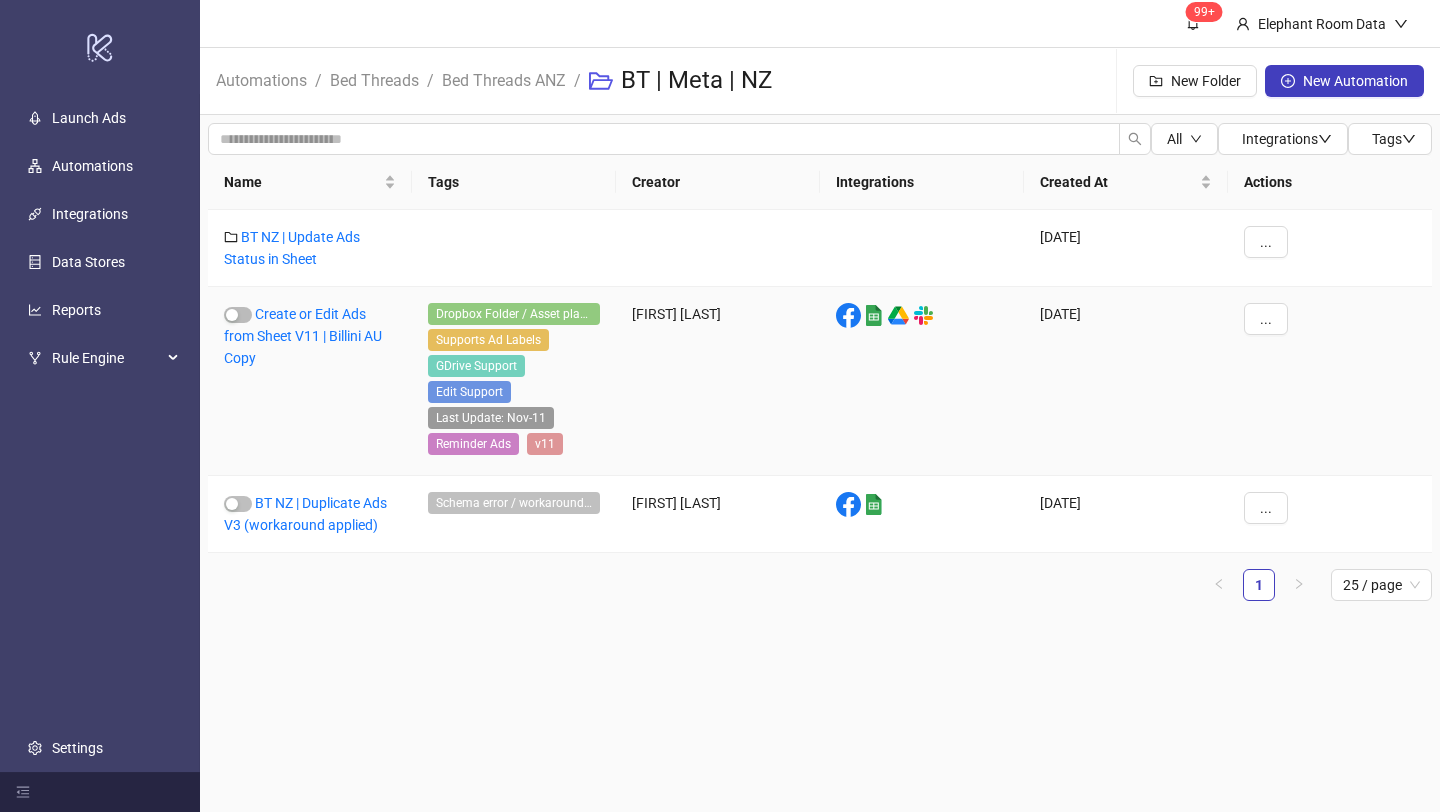 scroll, scrollTop: 0, scrollLeft: 0, axis: both 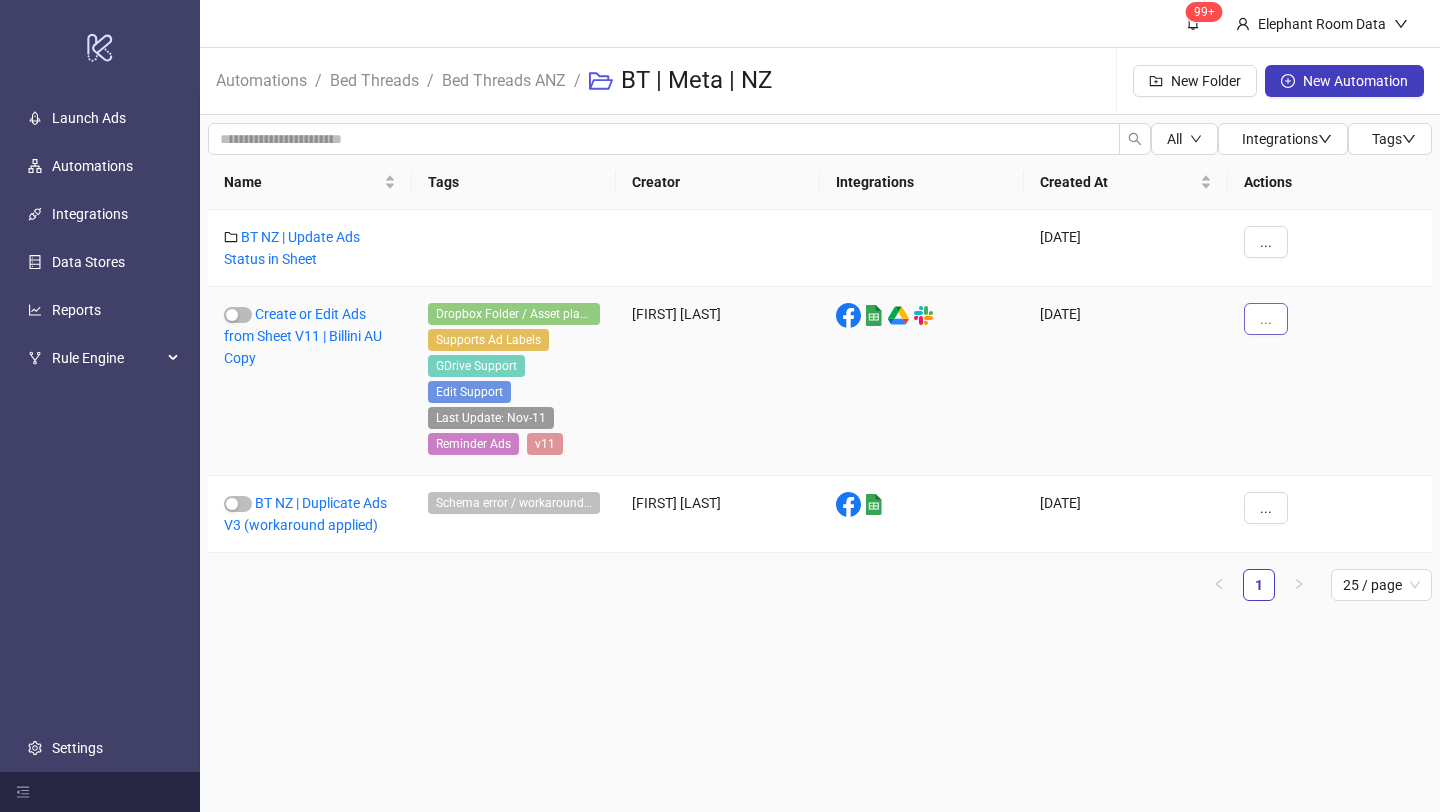 click on "..." at bounding box center (1266, 319) 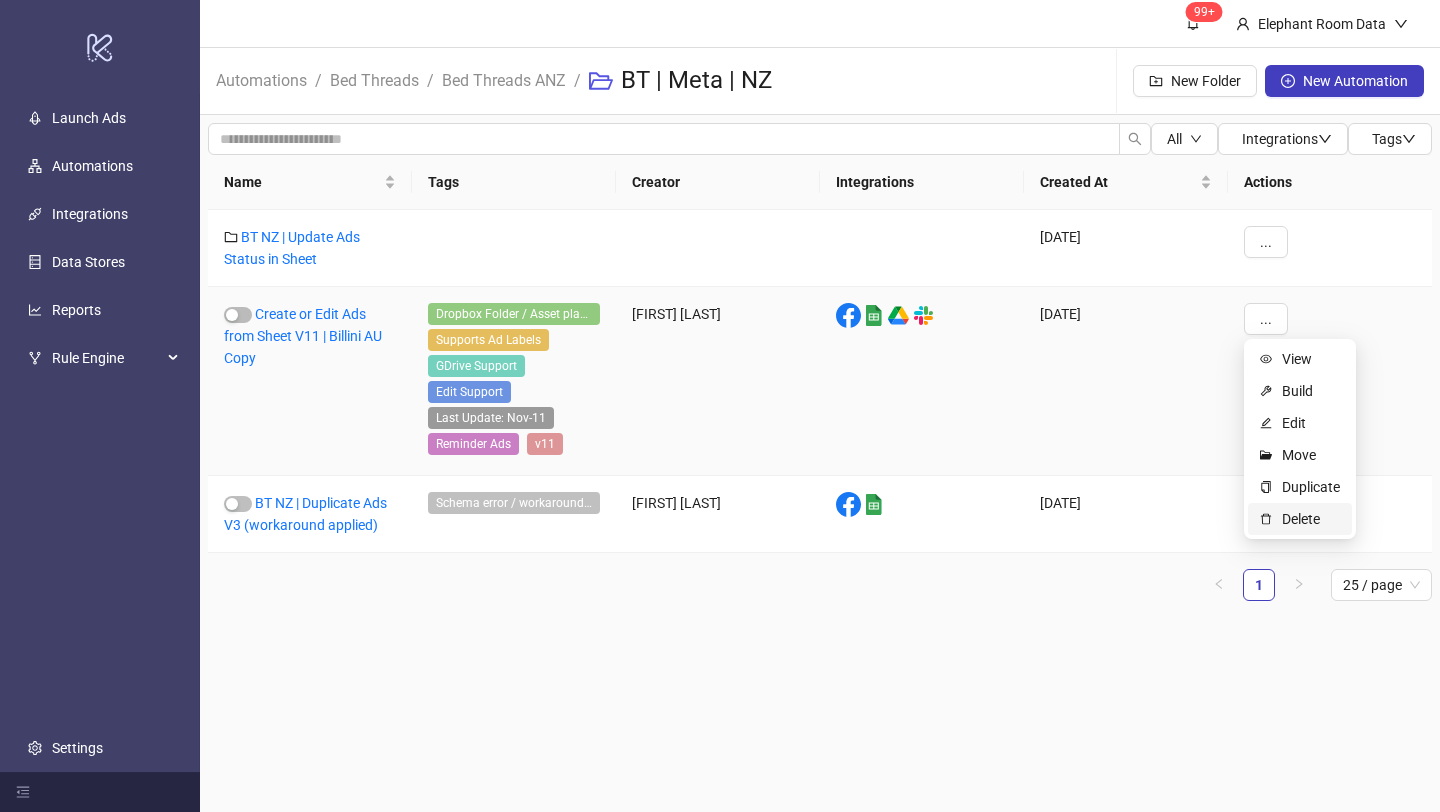 click on "Delete" at bounding box center (1311, 519) 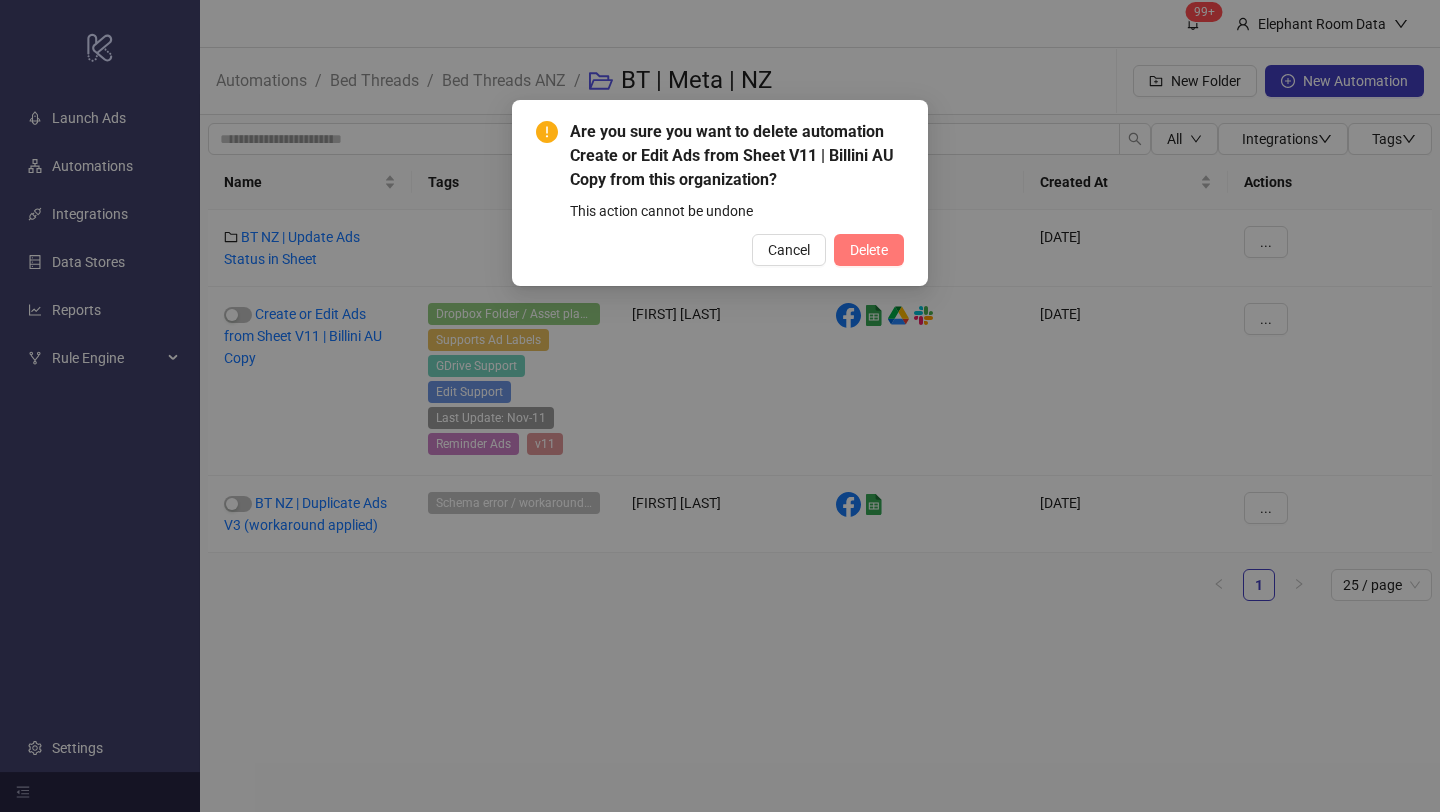 click on "Delete" at bounding box center [869, 250] 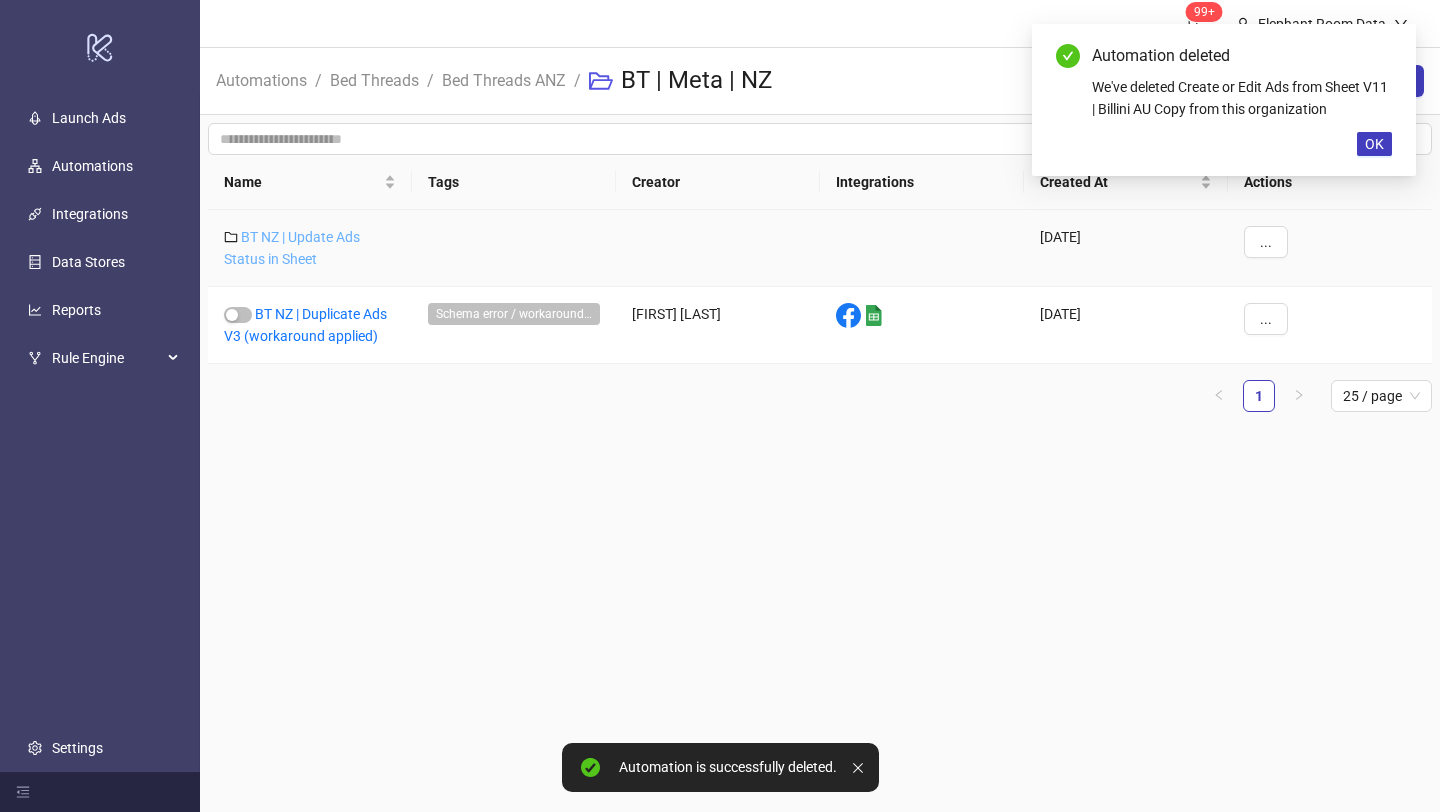 click on "BT NZ | Update Ads Status in Sheet" at bounding box center [292, 248] 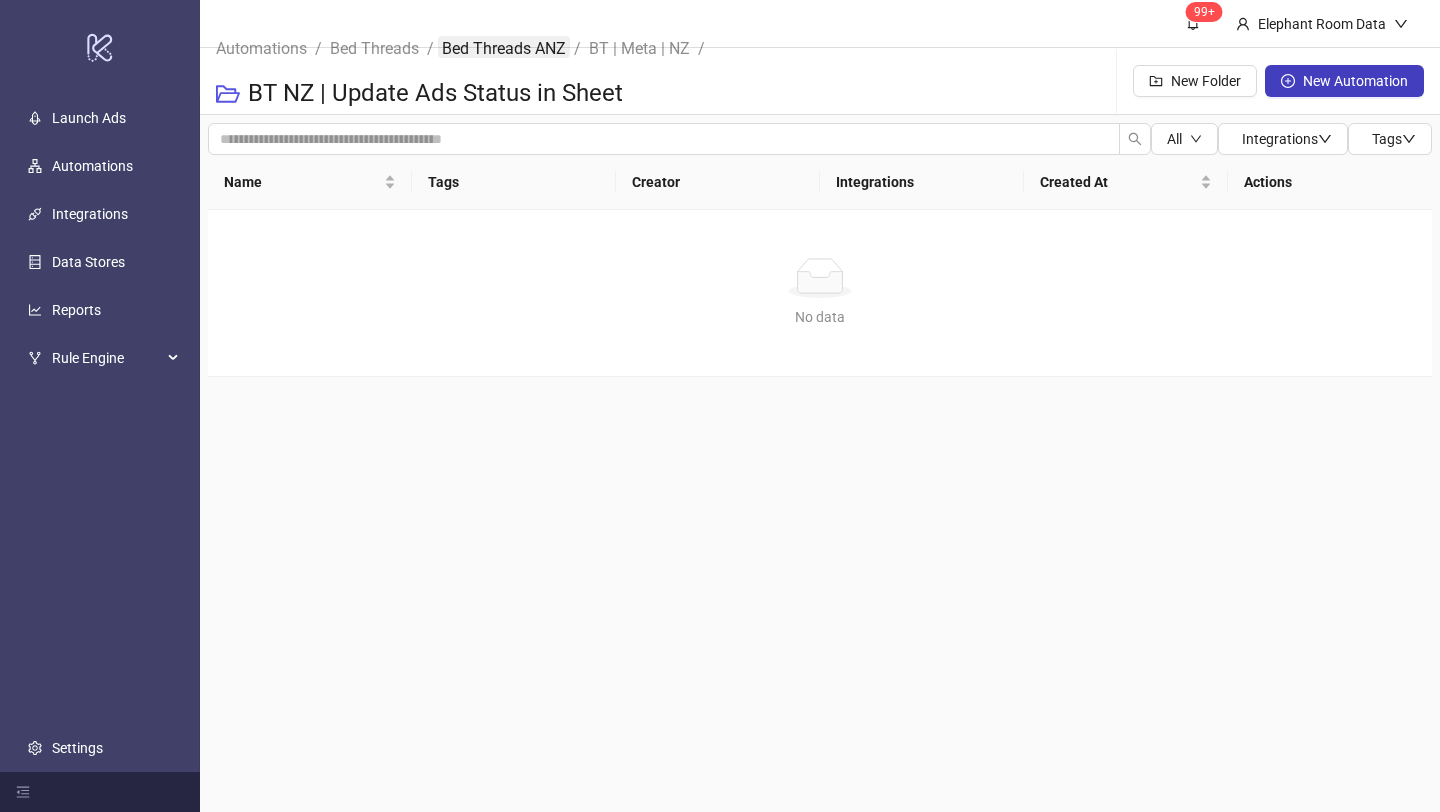 click on "Bed Threads ANZ" at bounding box center [504, 47] 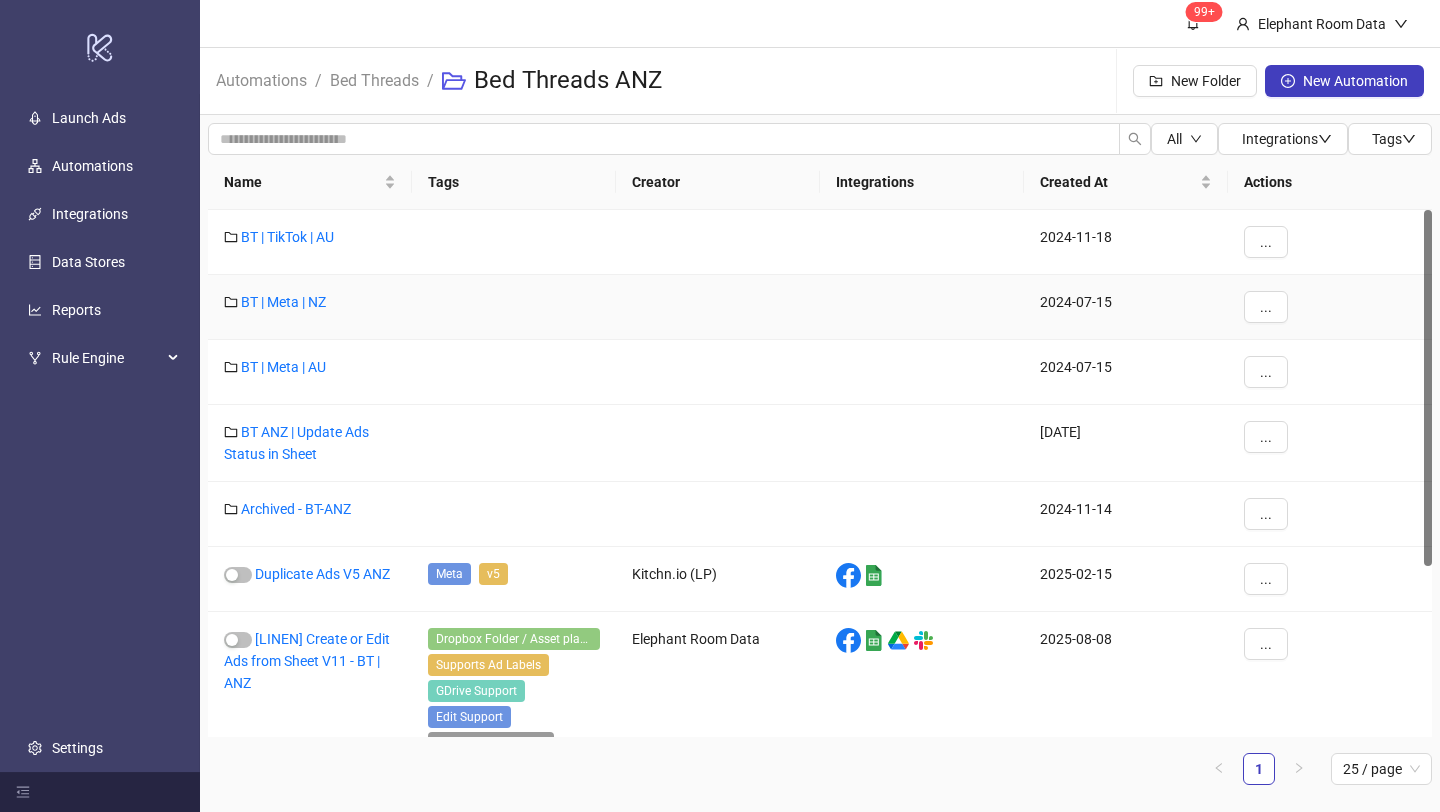 click on "BT | Meta | NZ" at bounding box center [310, 307] 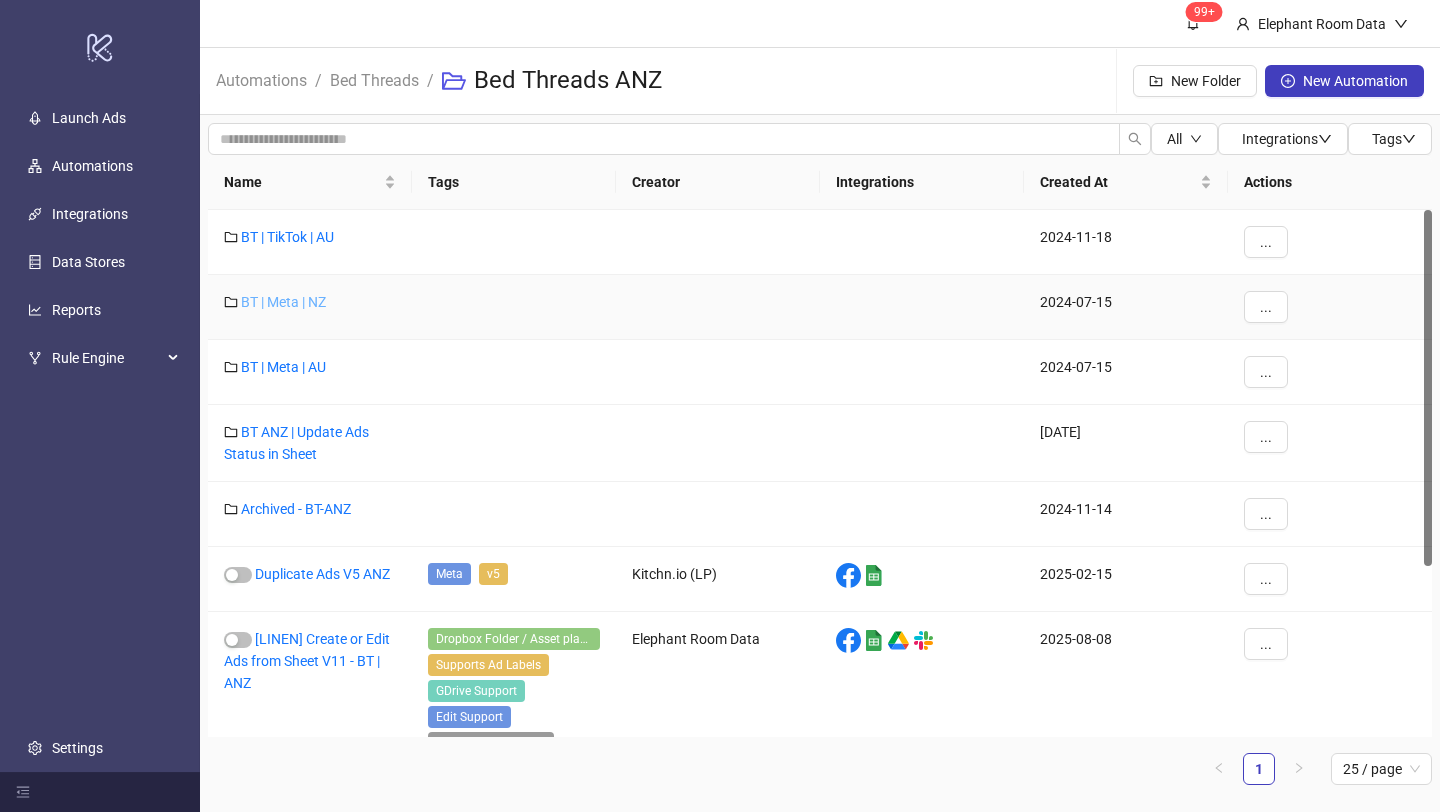 click on "BT | Meta | NZ" at bounding box center (283, 302) 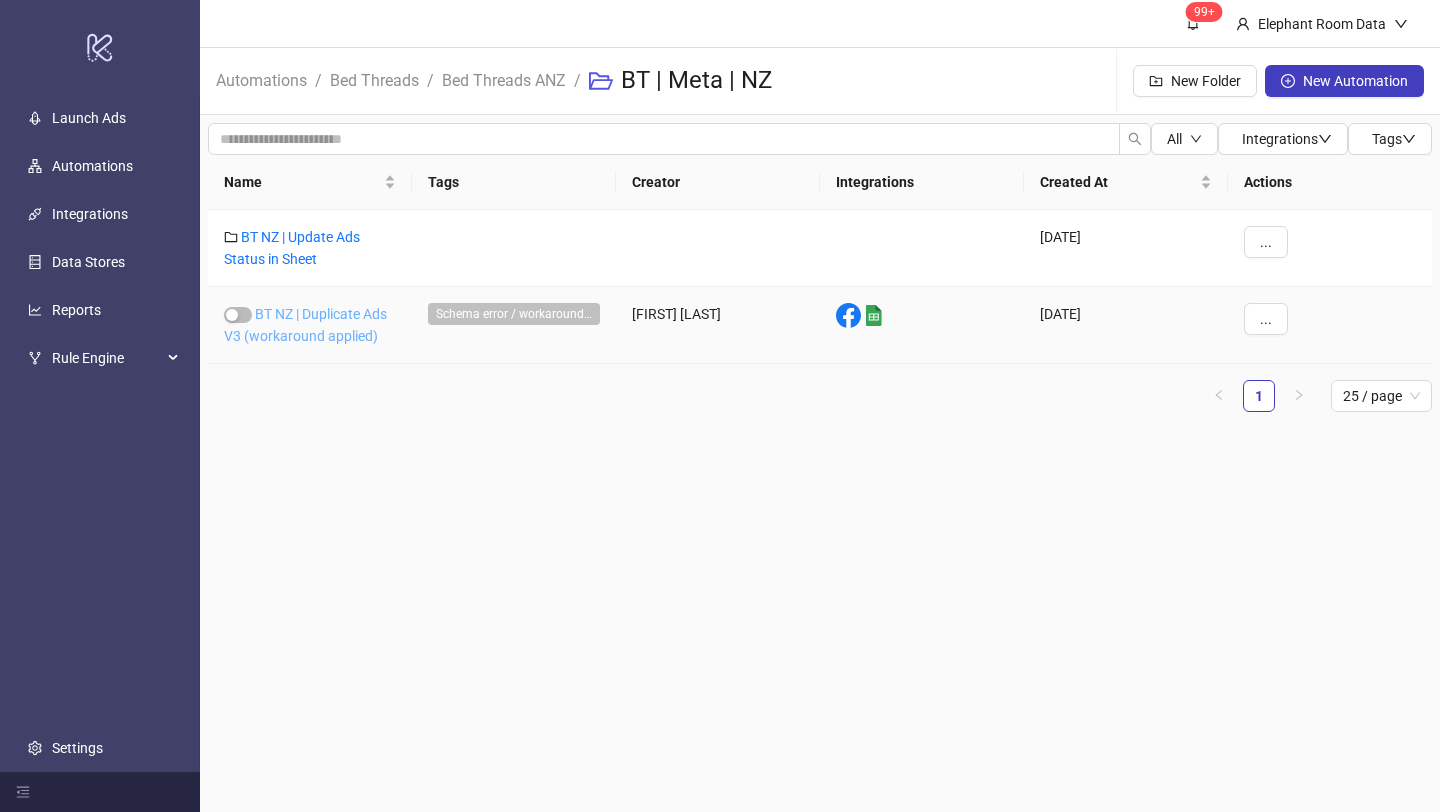 click on "BT NZ | Duplicate Ads V3 (workaround applied)" at bounding box center [305, 325] 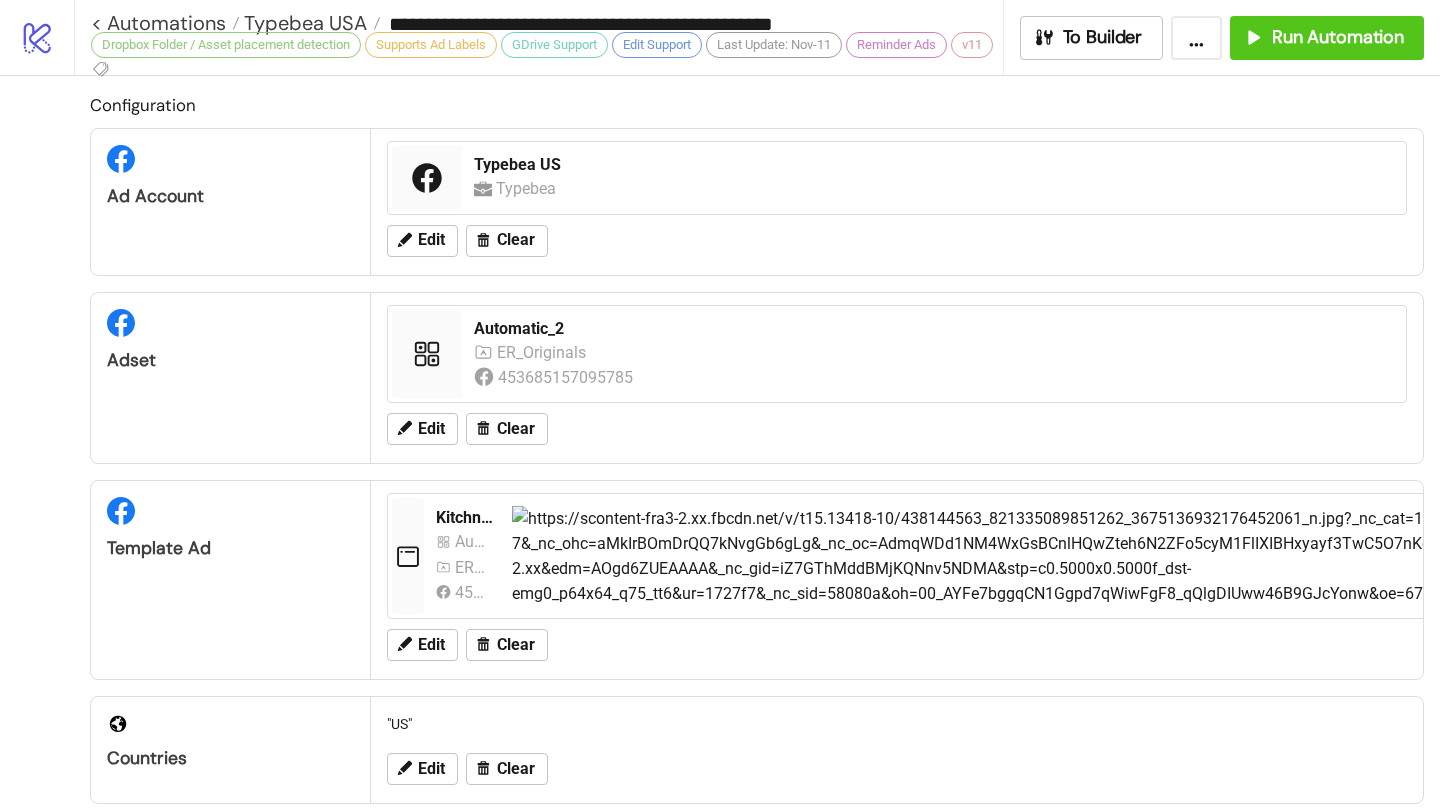 type on "**********" 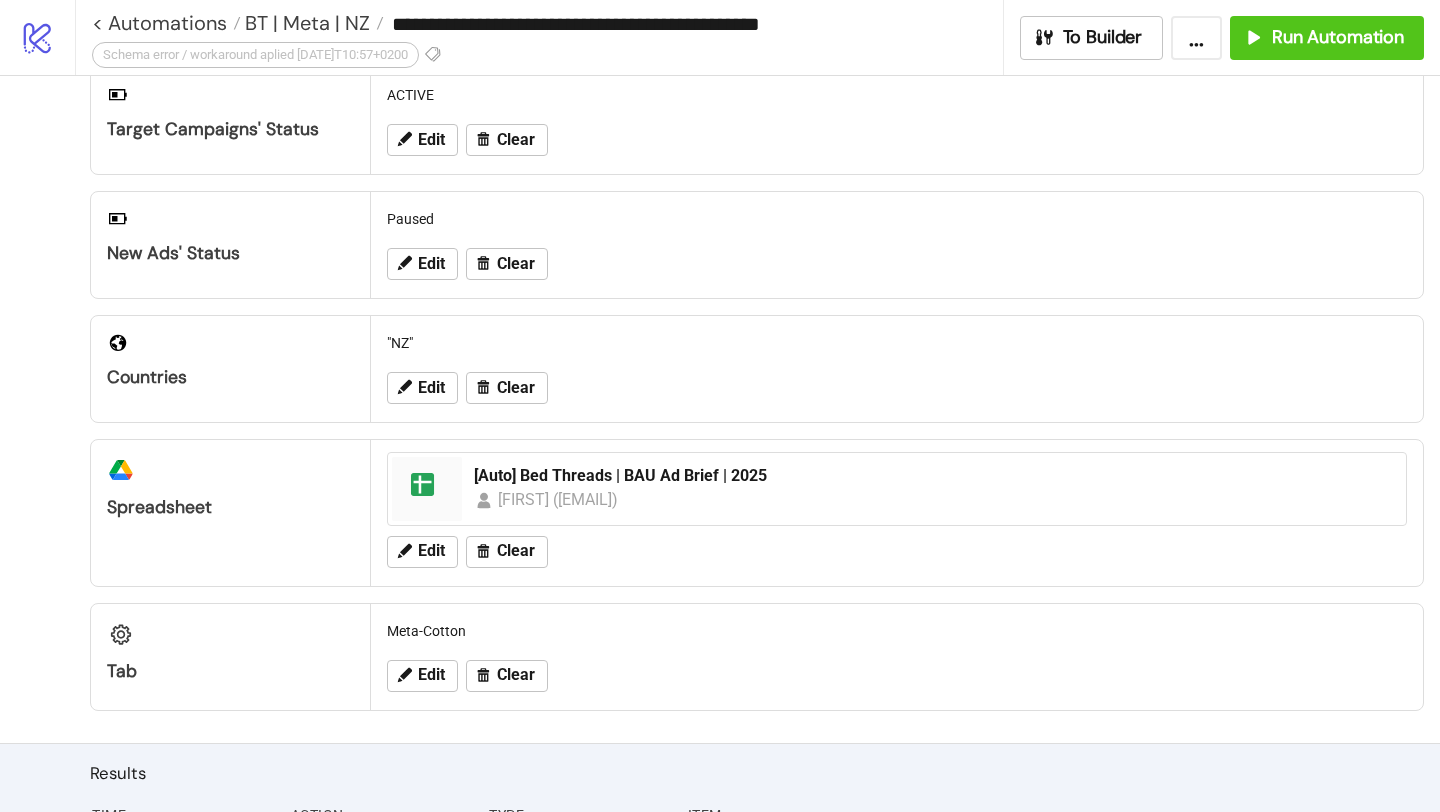 scroll, scrollTop: 578, scrollLeft: 0, axis: vertical 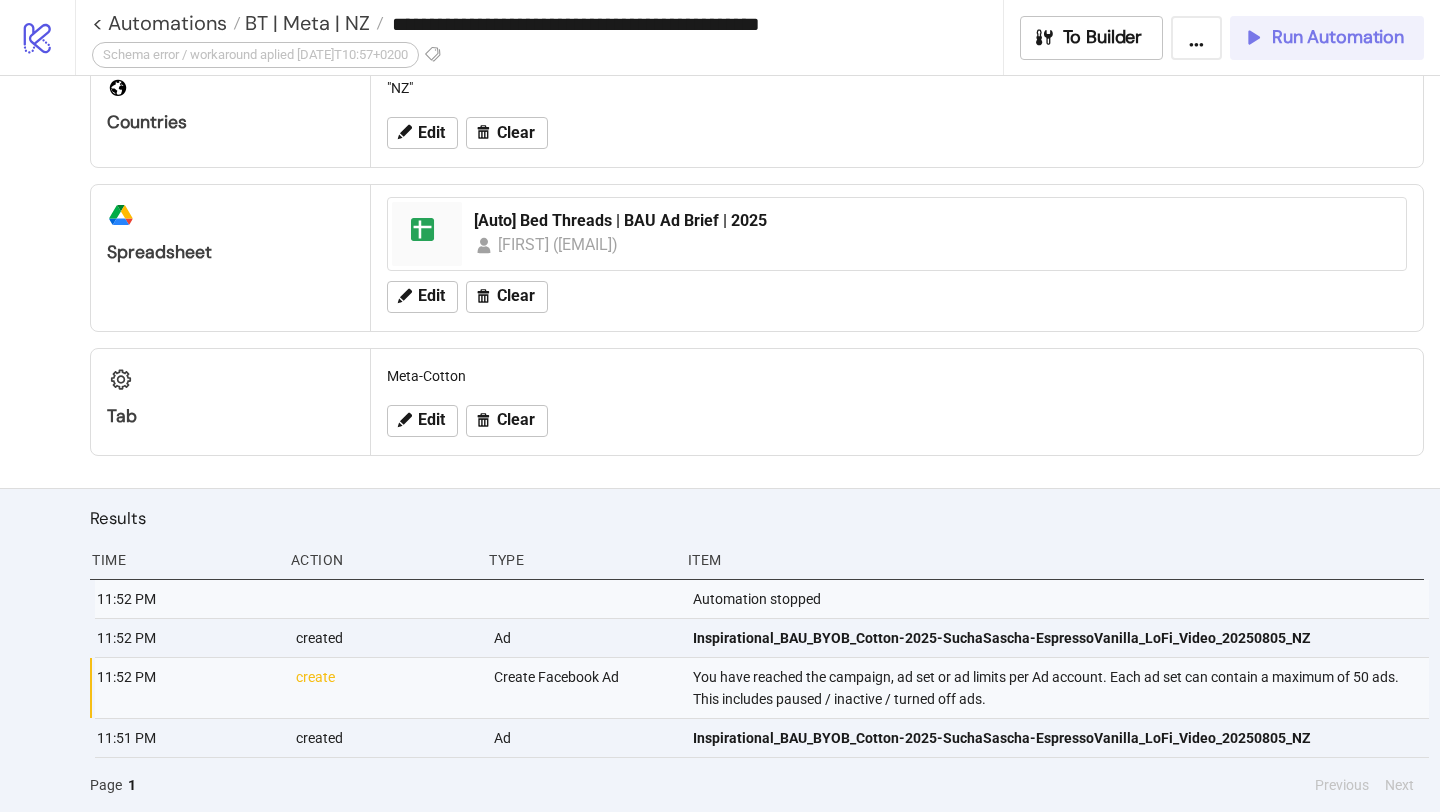 click on "Run Automation" at bounding box center [1327, 38] 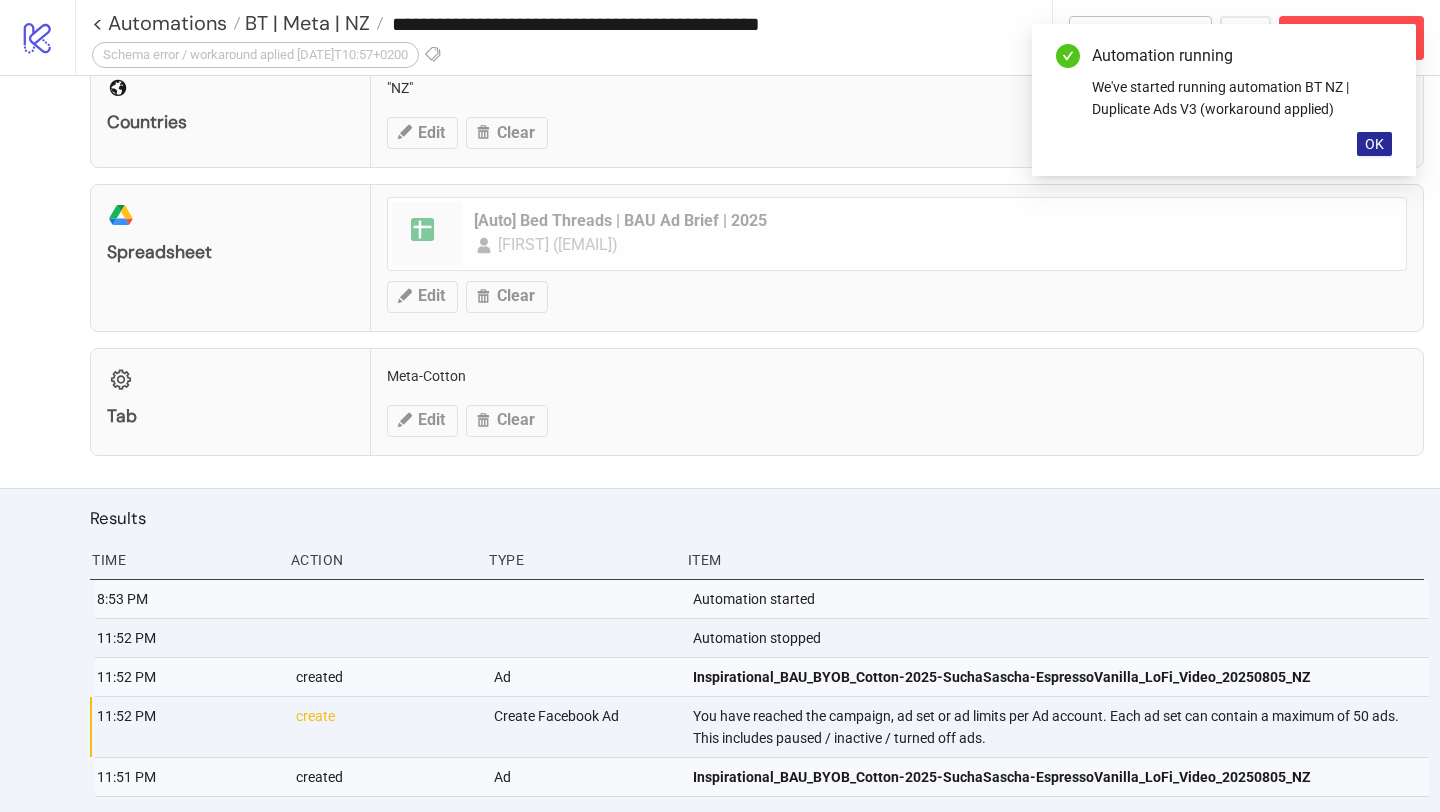 click on "OK" at bounding box center (1374, 144) 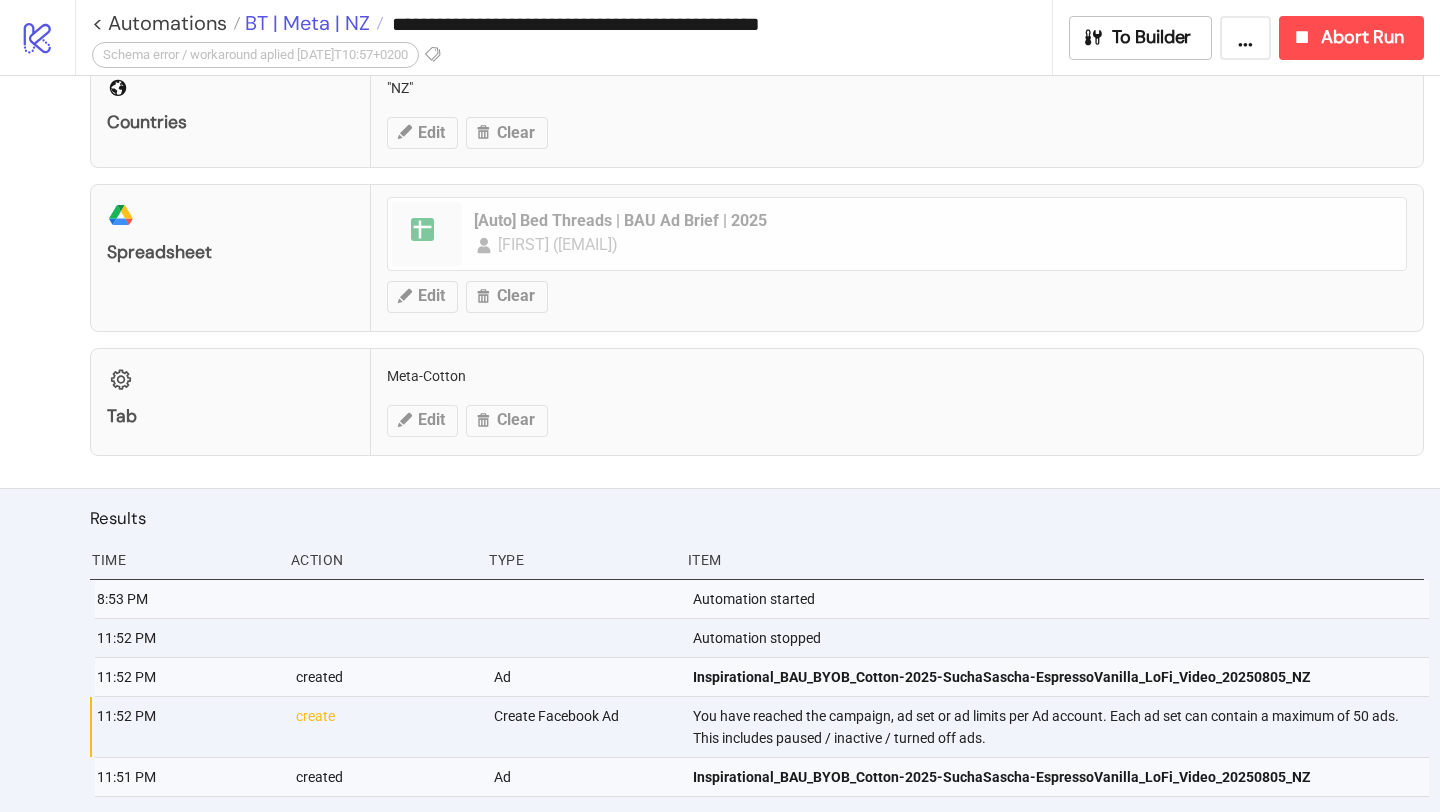 click on "BT | Meta | NZ" at bounding box center [305, 23] 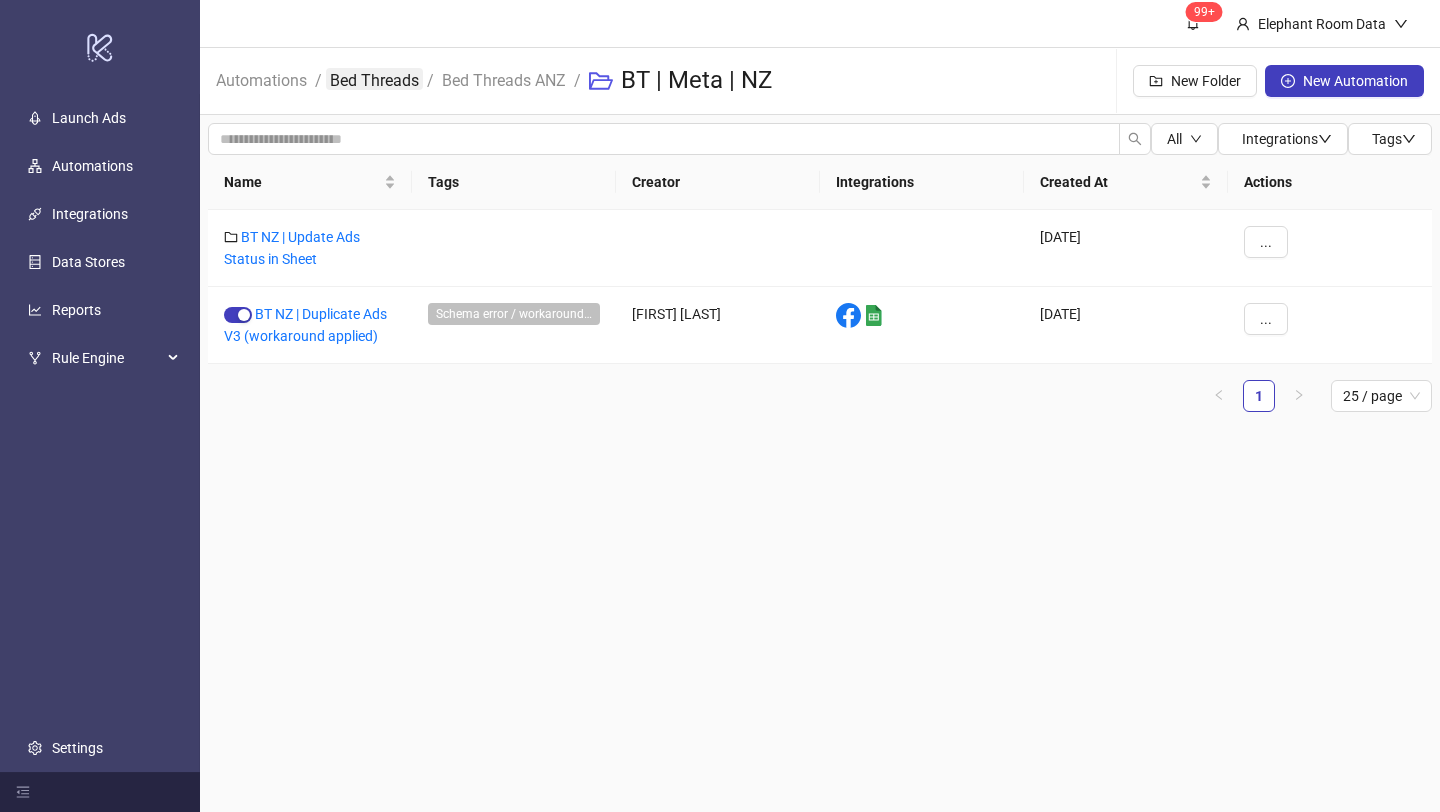 click on "Bed Threads" at bounding box center (374, 79) 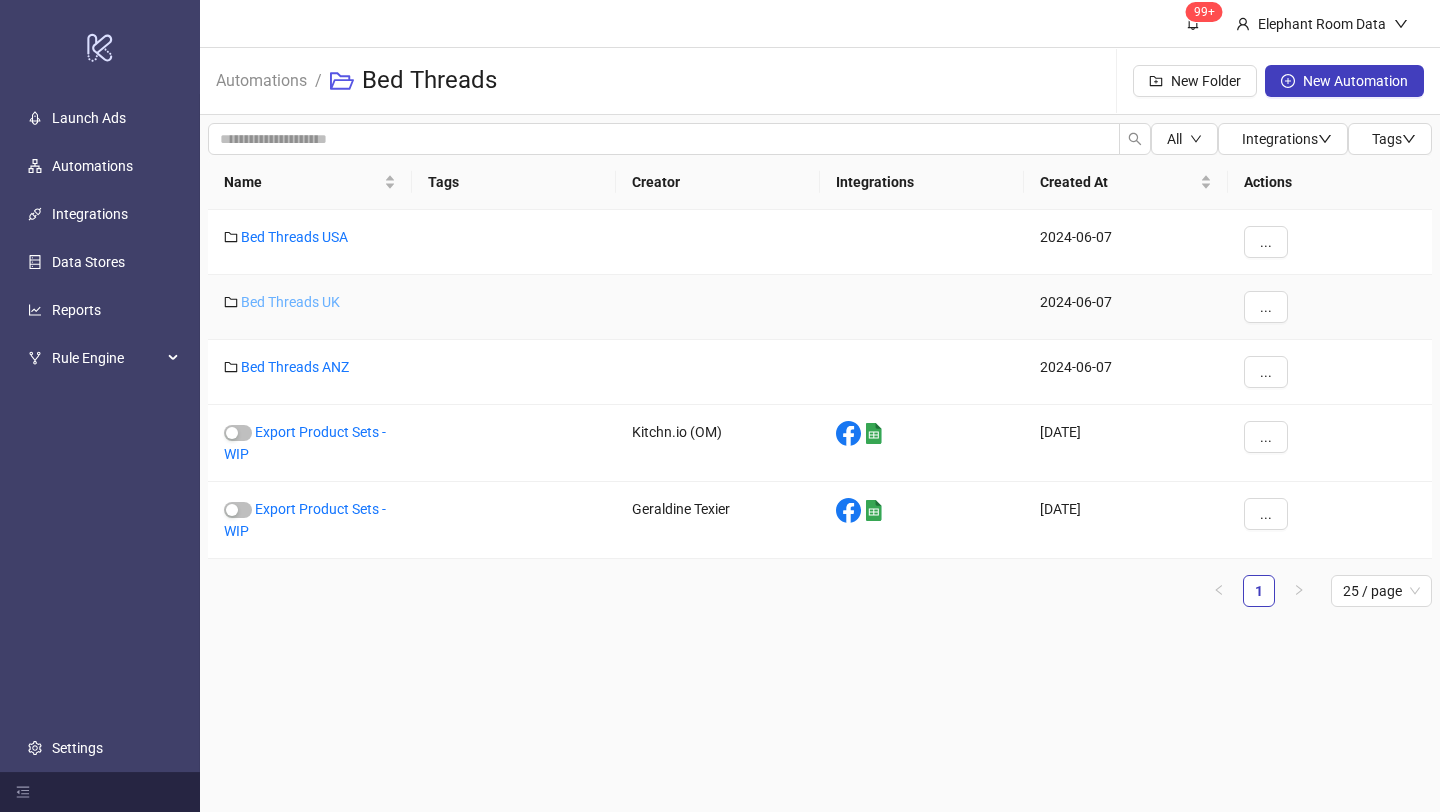 click on "Bed Threads UK" at bounding box center [290, 302] 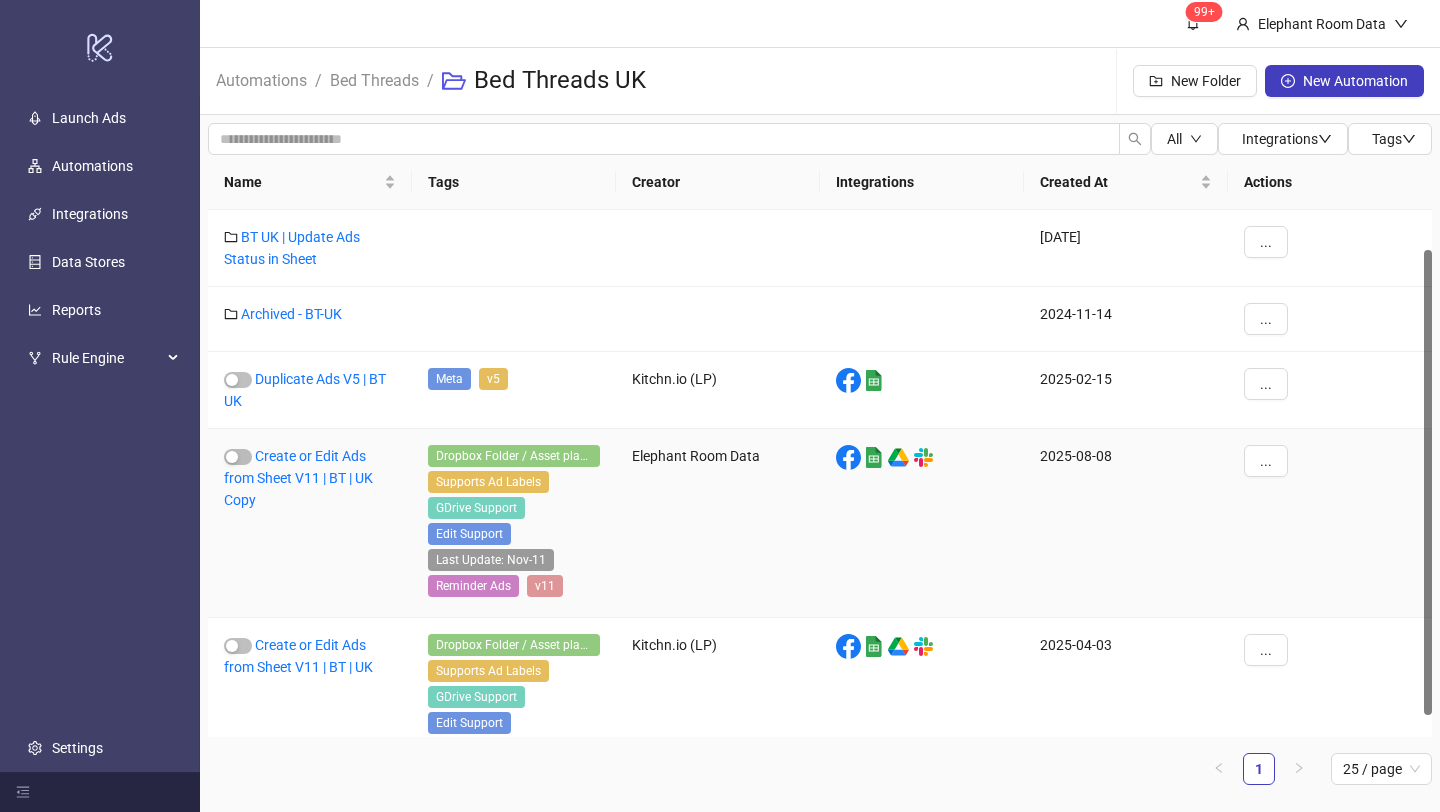 scroll, scrollTop: 70, scrollLeft: 0, axis: vertical 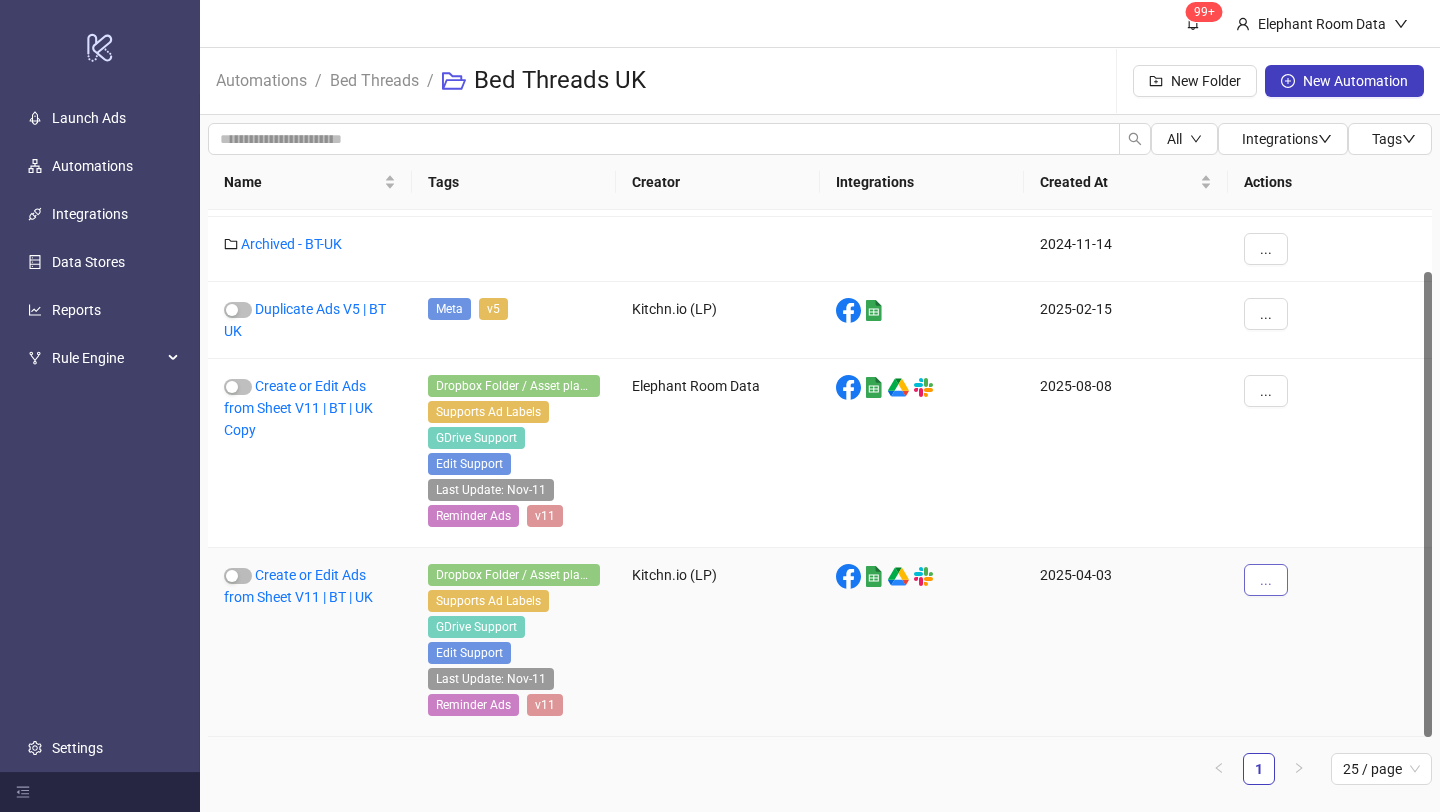 click on "..." at bounding box center (1266, 580) 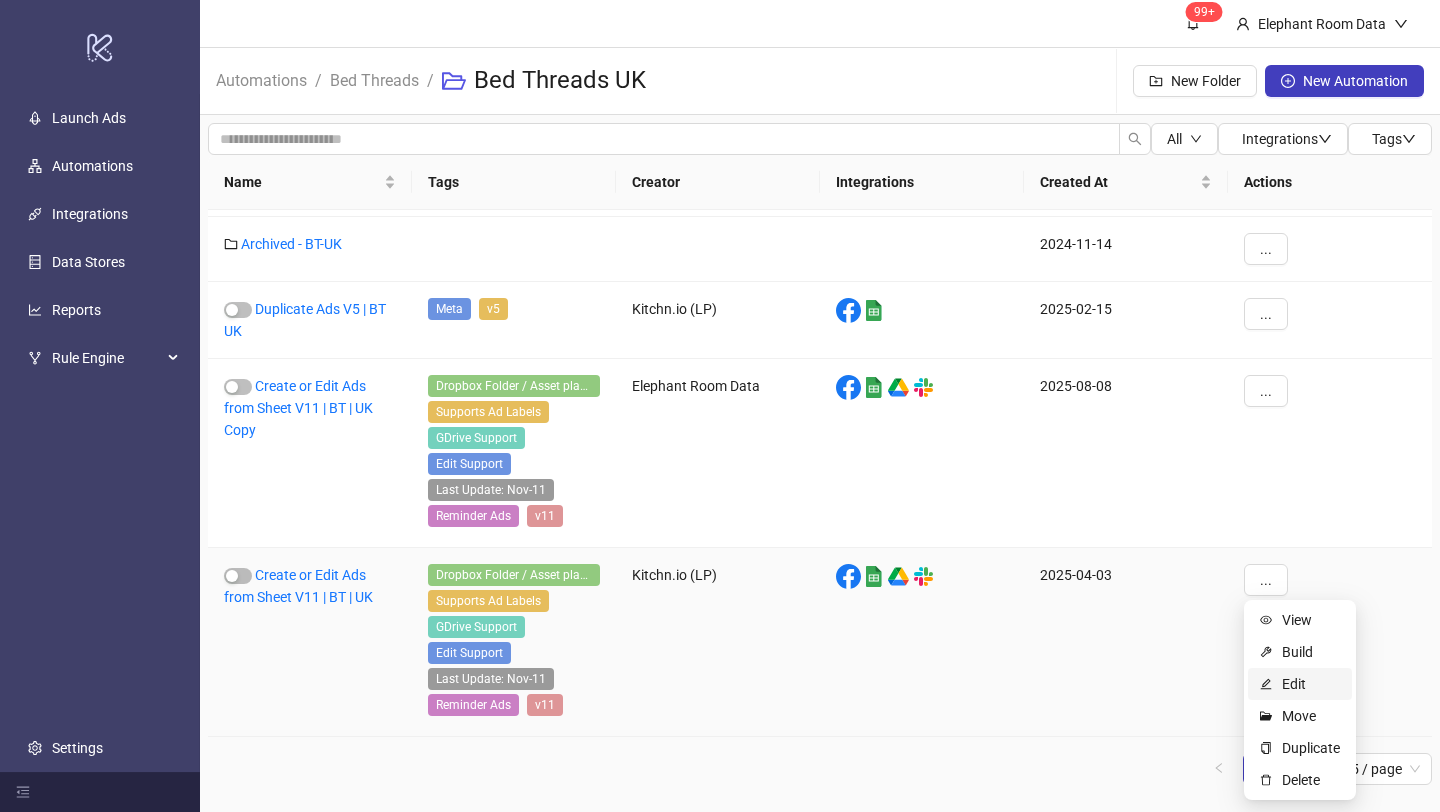 click on "Edit" at bounding box center [1300, 684] 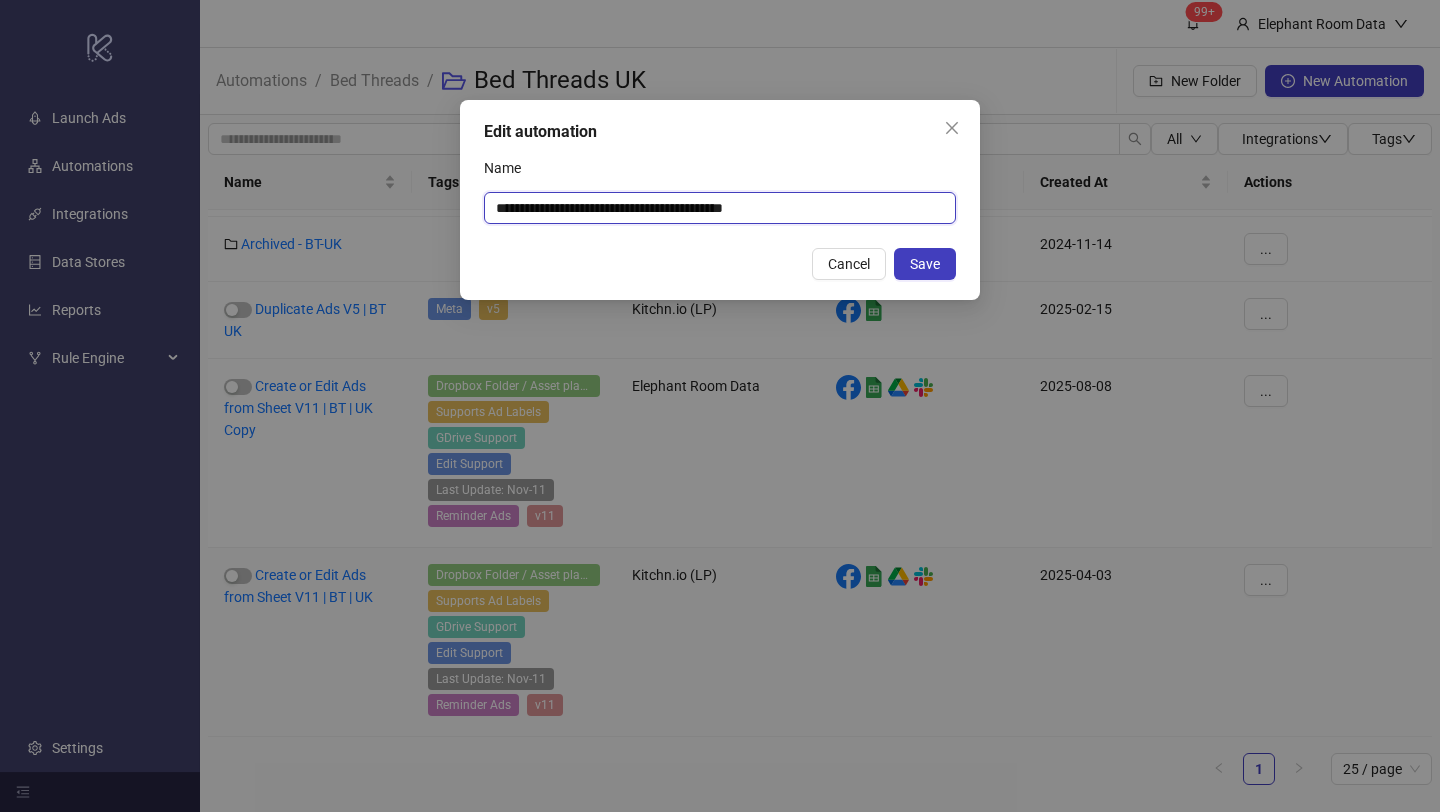 click on "**********" at bounding box center (720, 208) 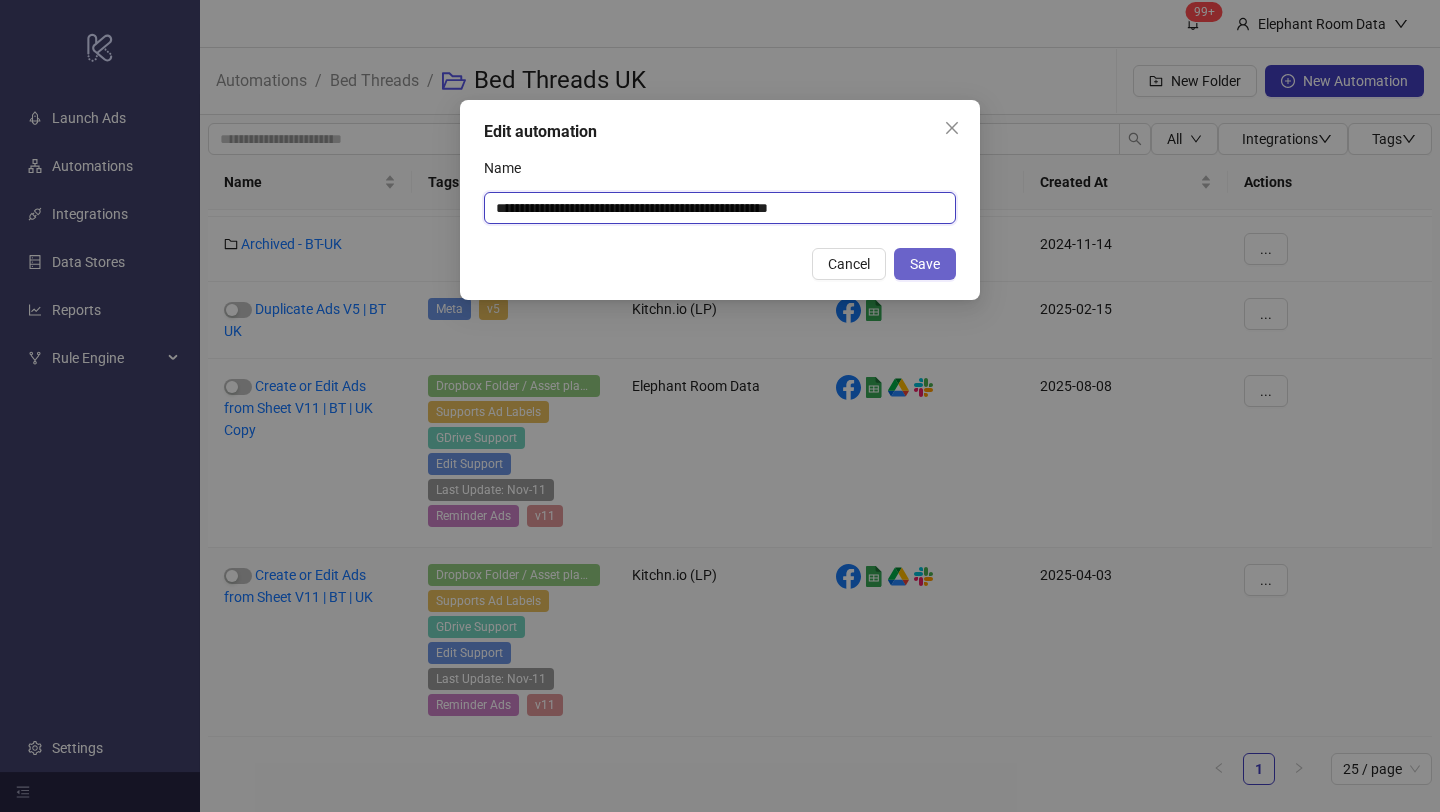 type on "**********" 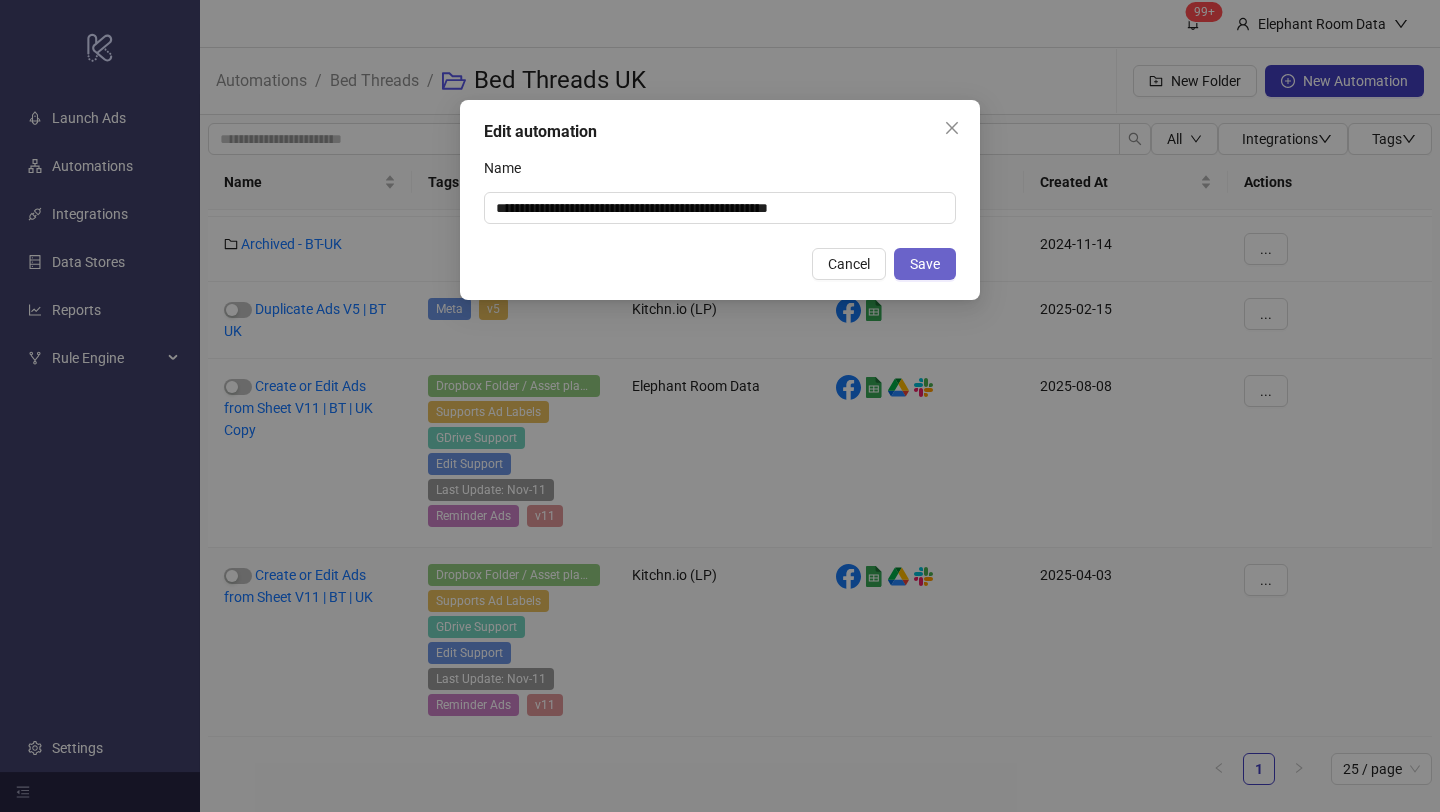 click on "Save" at bounding box center (925, 264) 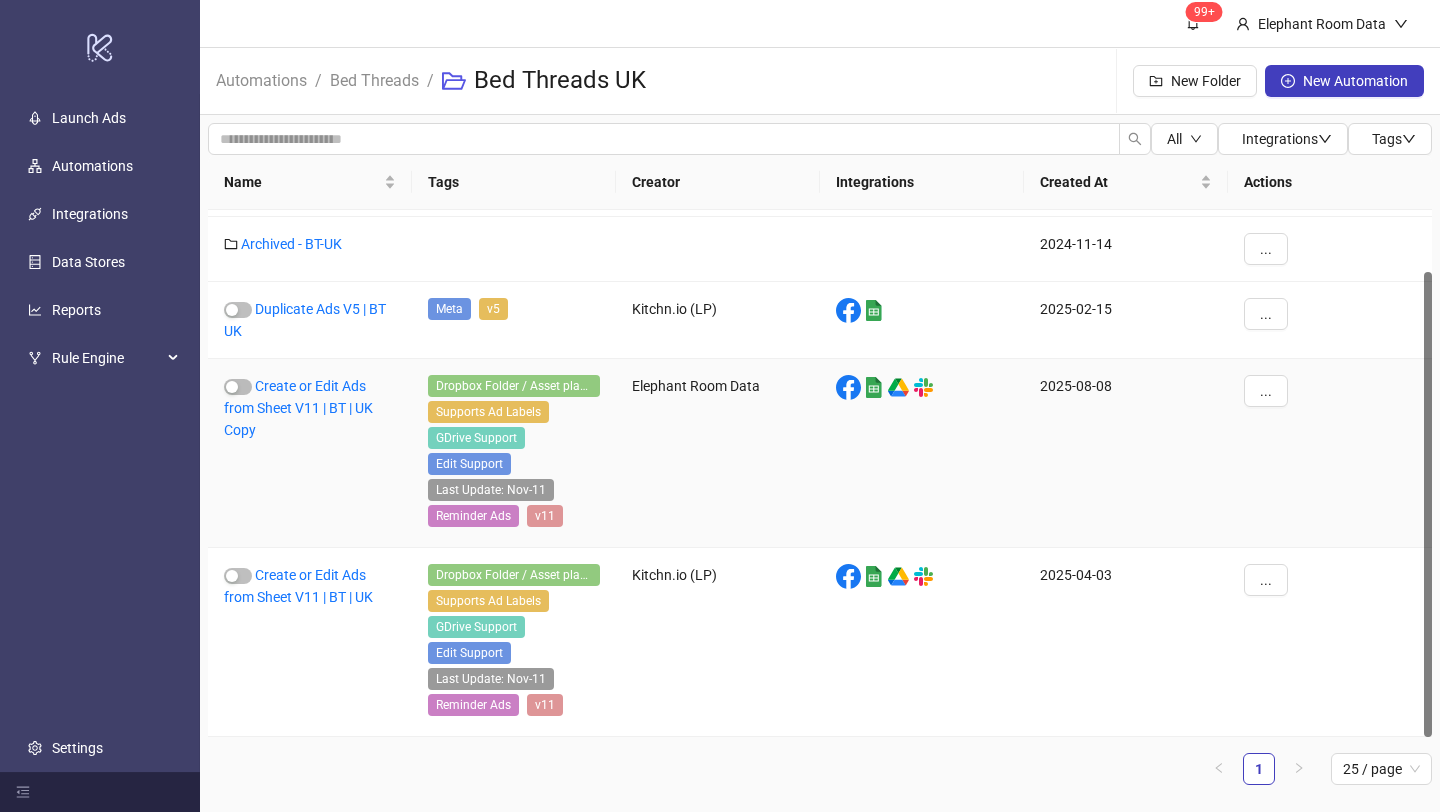 click on "..." at bounding box center (1330, 453) 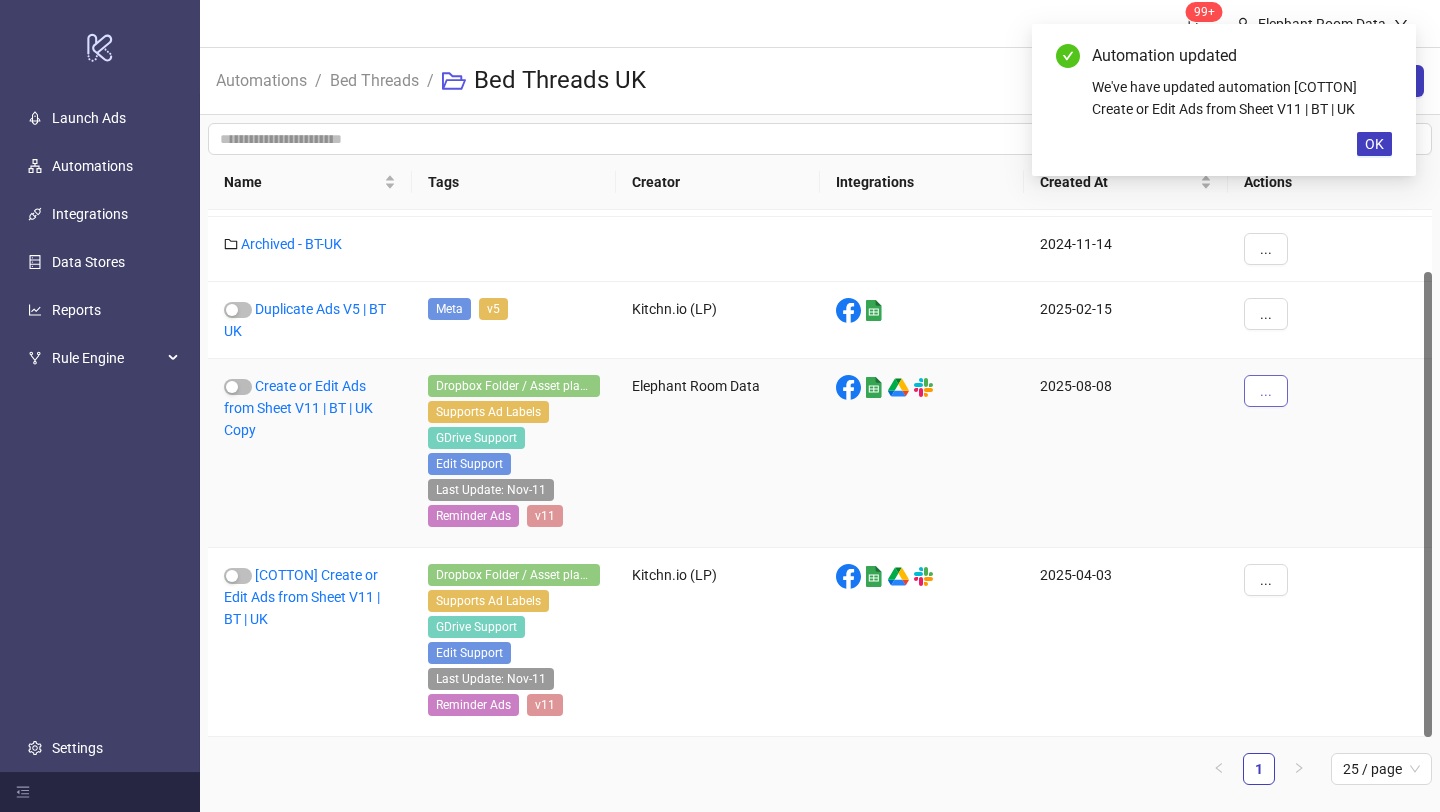 click on "..." at bounding box center (1266, 391) 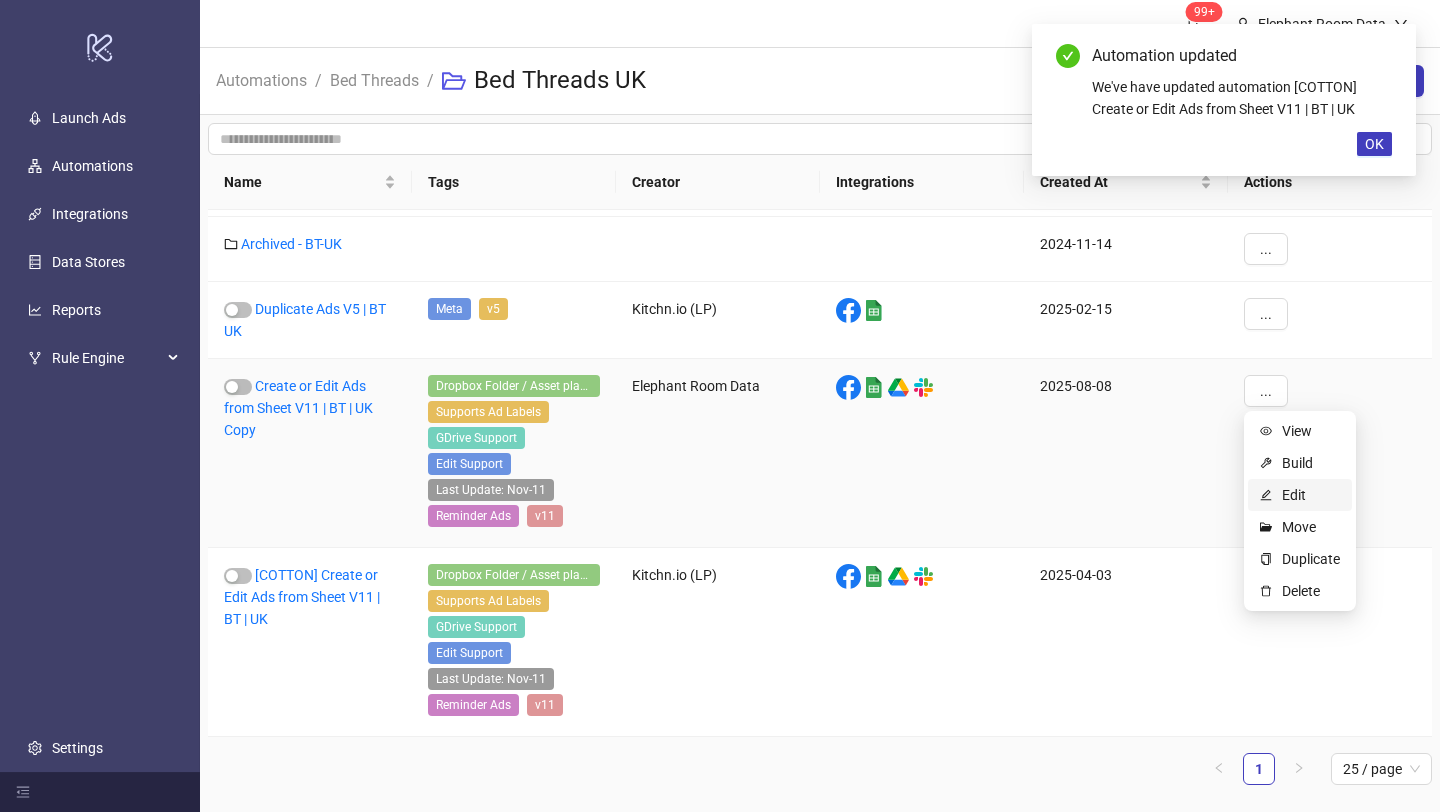 click on "Edit" at bounding box center [1311, 495] 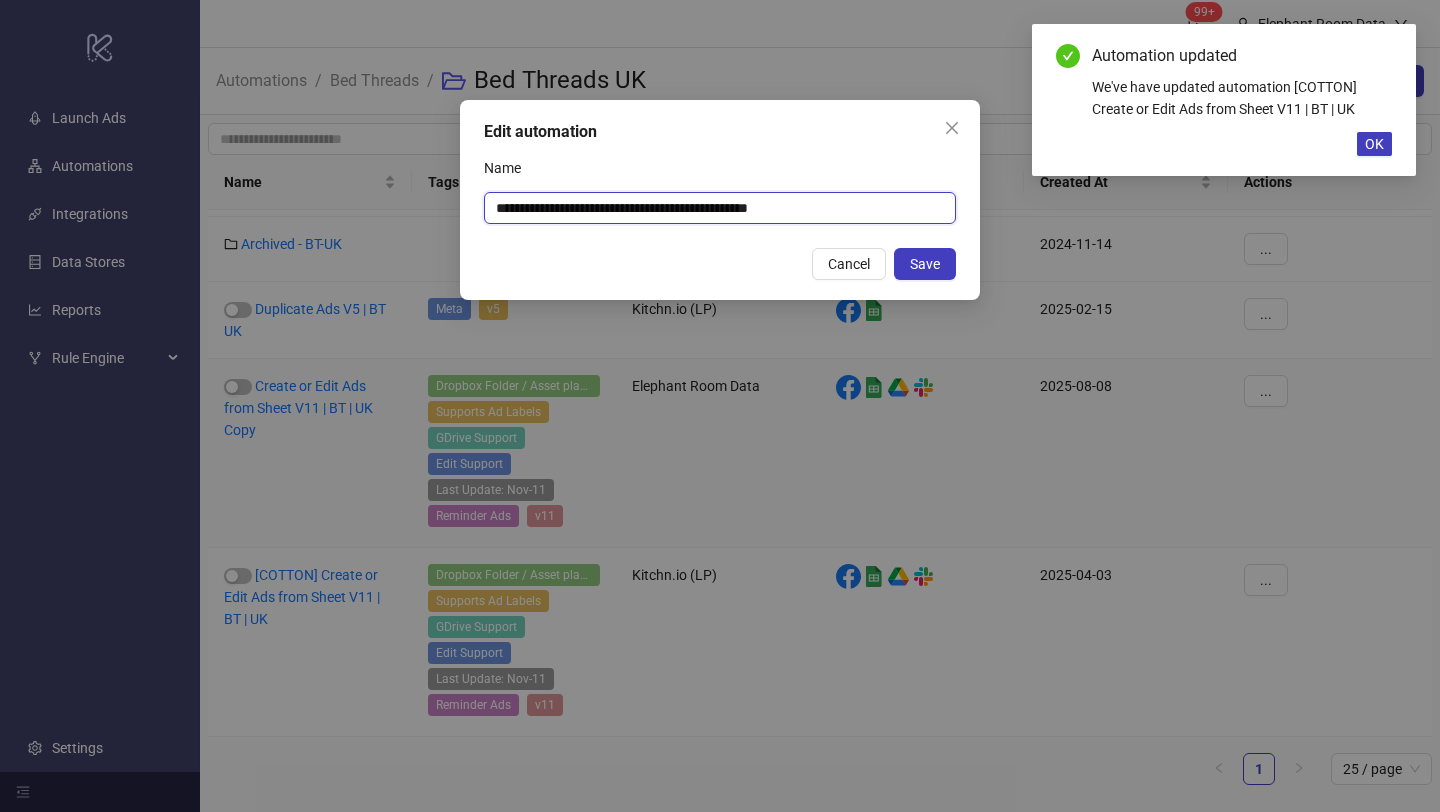 click on "**********" at bounding box center [720, 208] 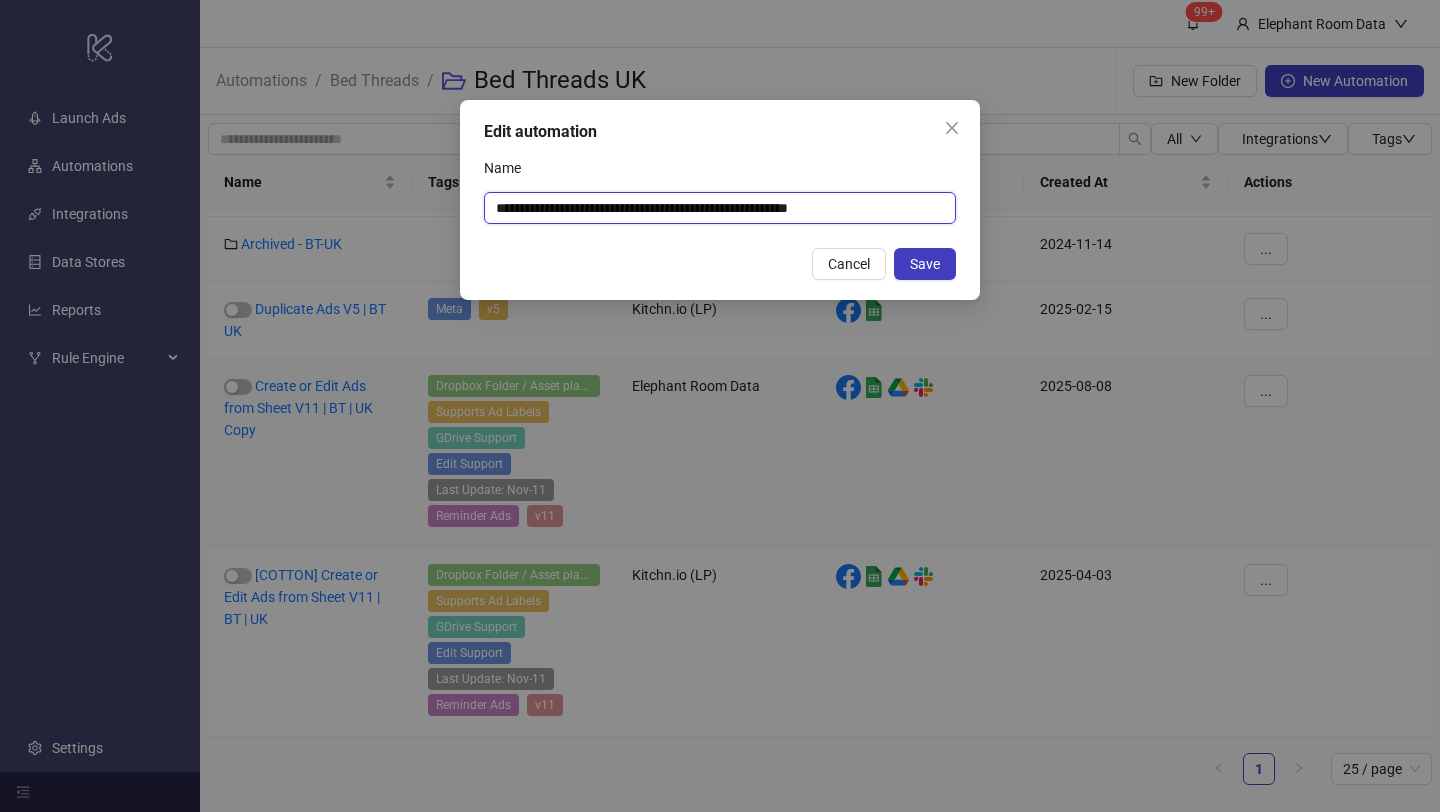 drag, startPoint x: 824, startPoint y: 211, endPoint x: 904, endPoint y: 209, distance: 80.024994 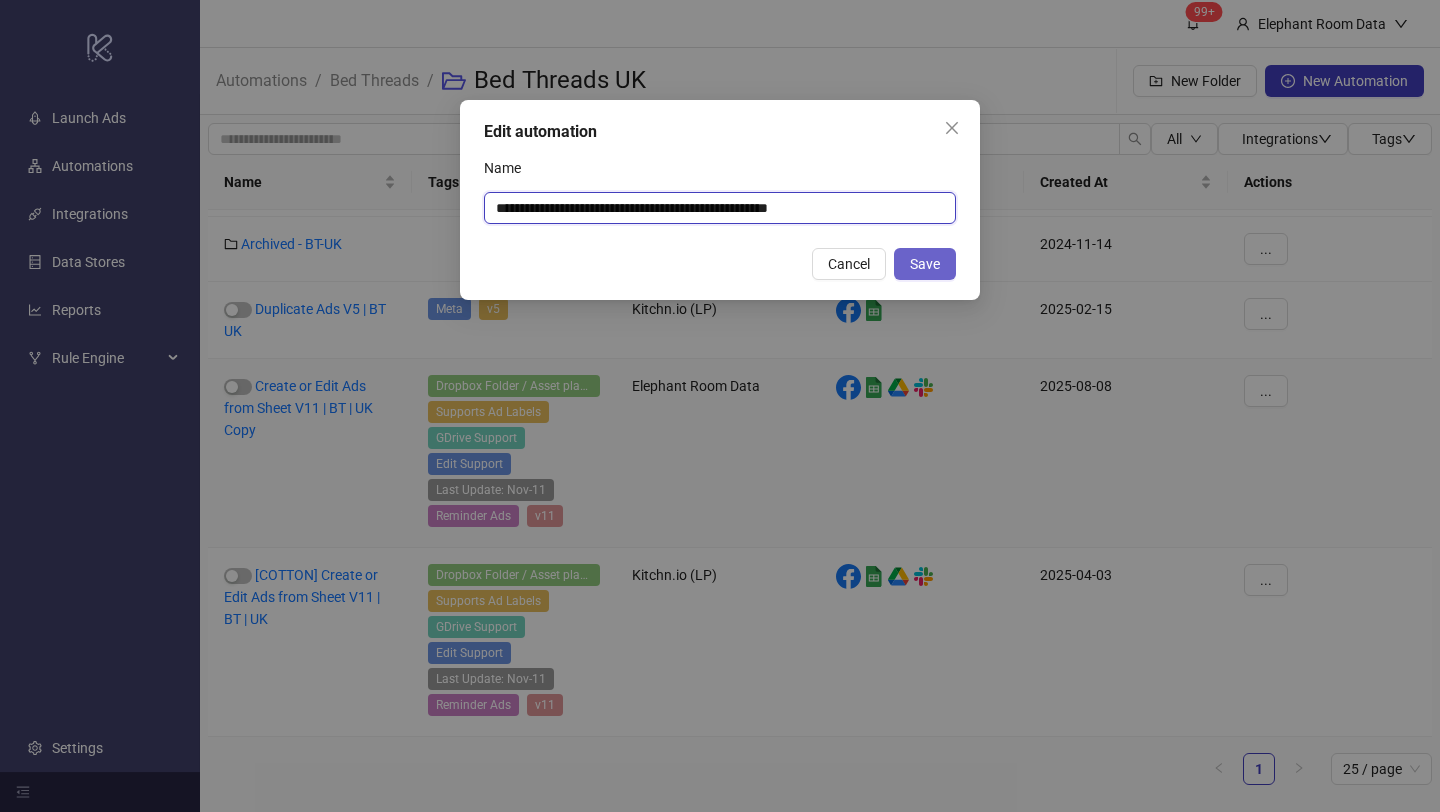 type on "**********" 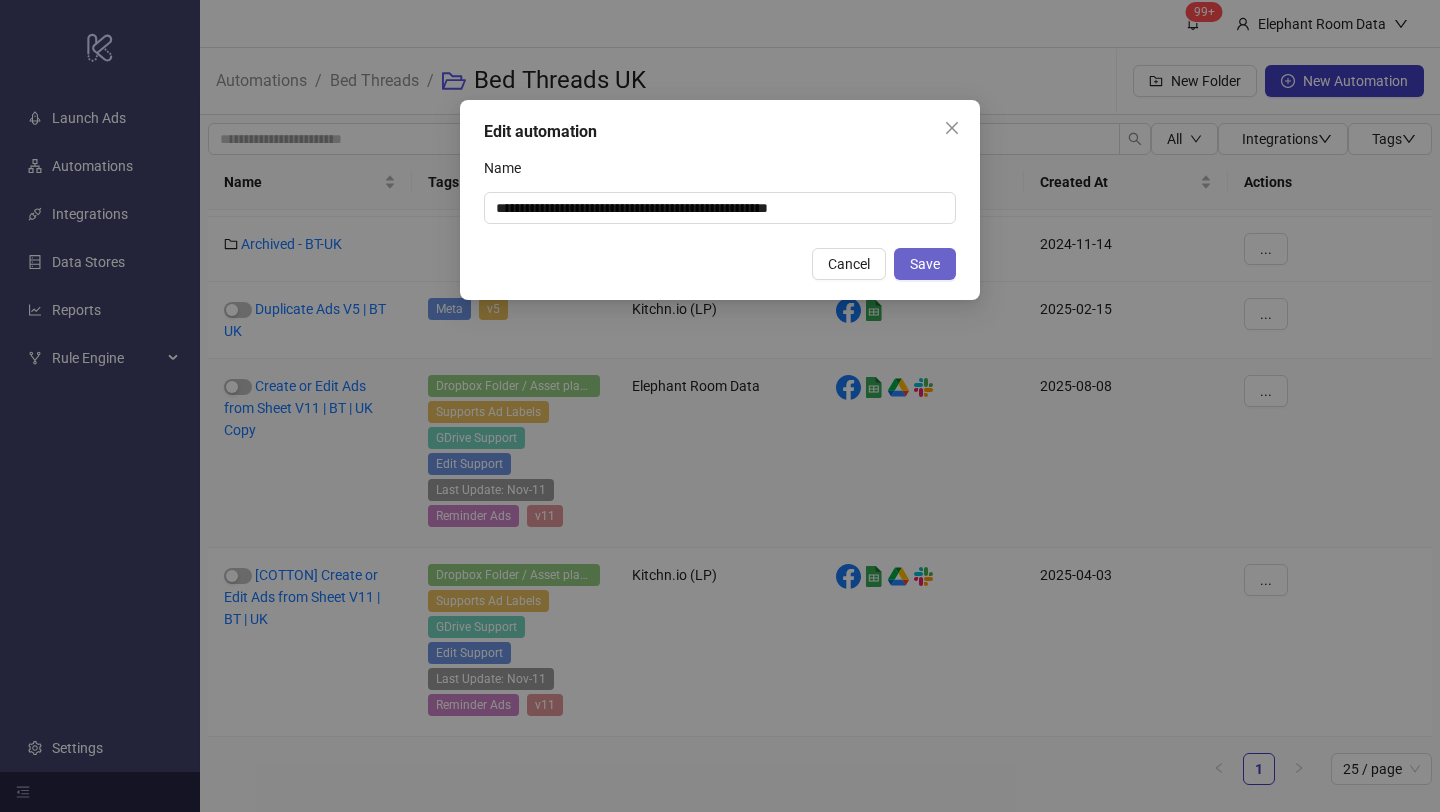 click on "Save" at bounding box center [925, 264] 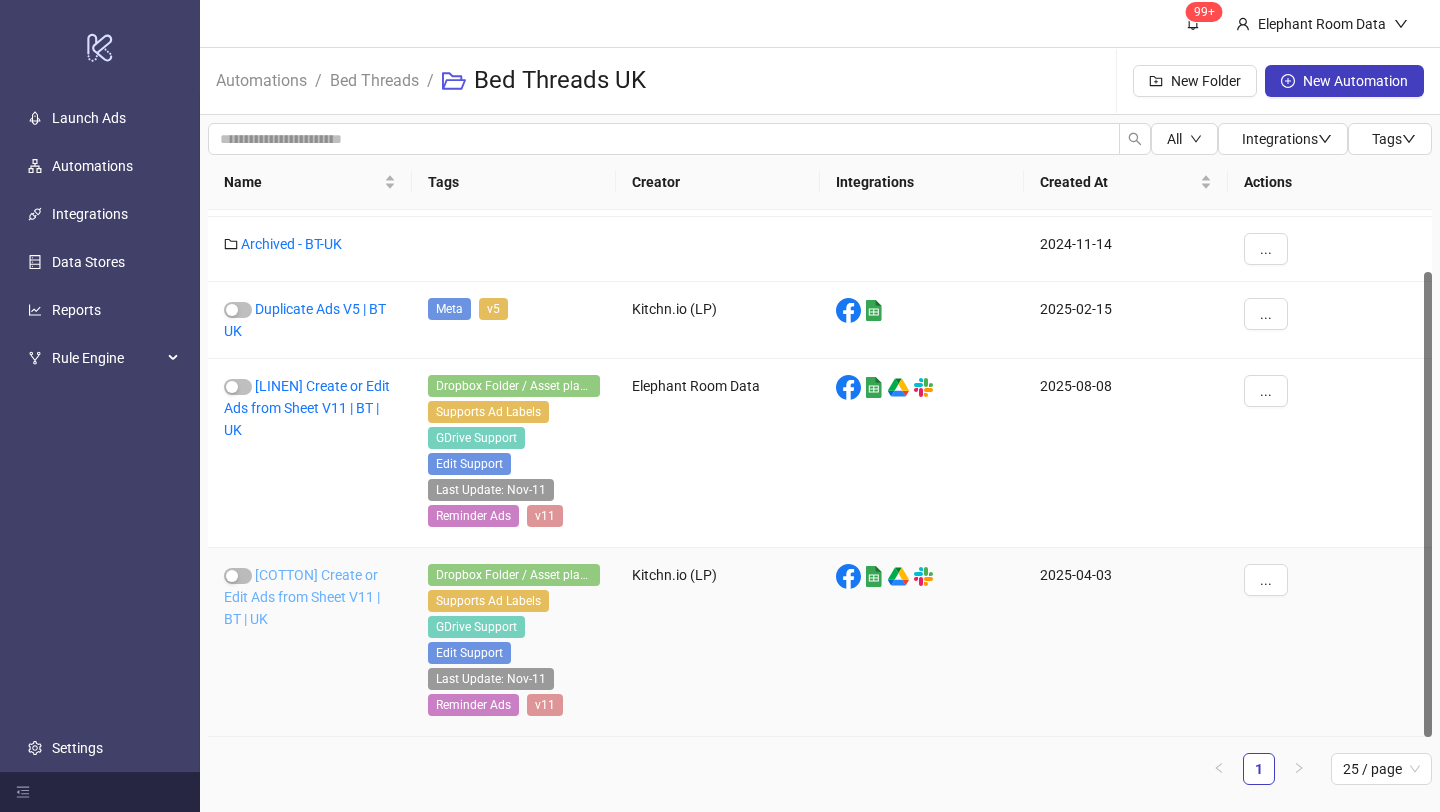 click on "[COTTON] Create or Edit Ads from Sheet V11  |  BT | UK" at bounding box center [302, 597] 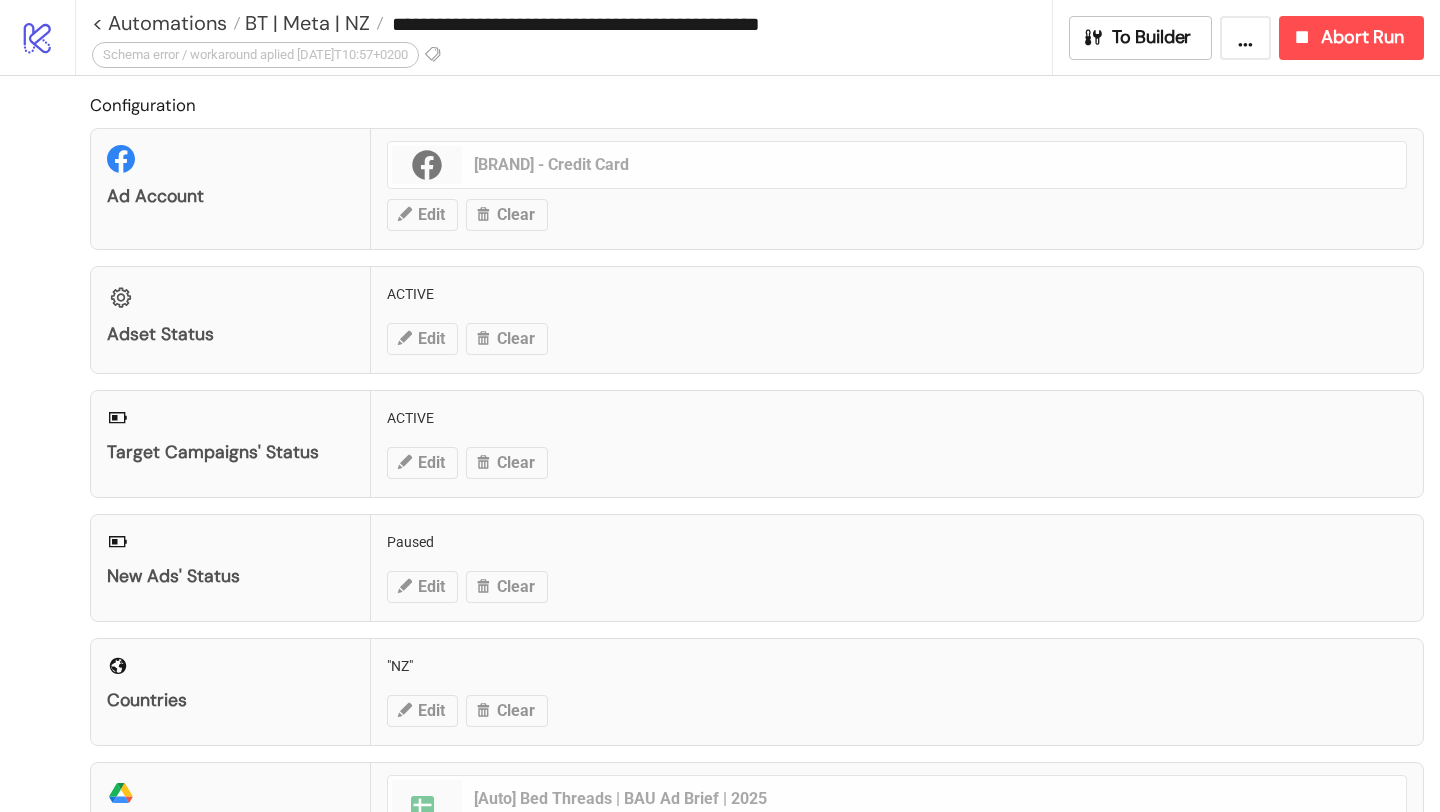 type on "**********" 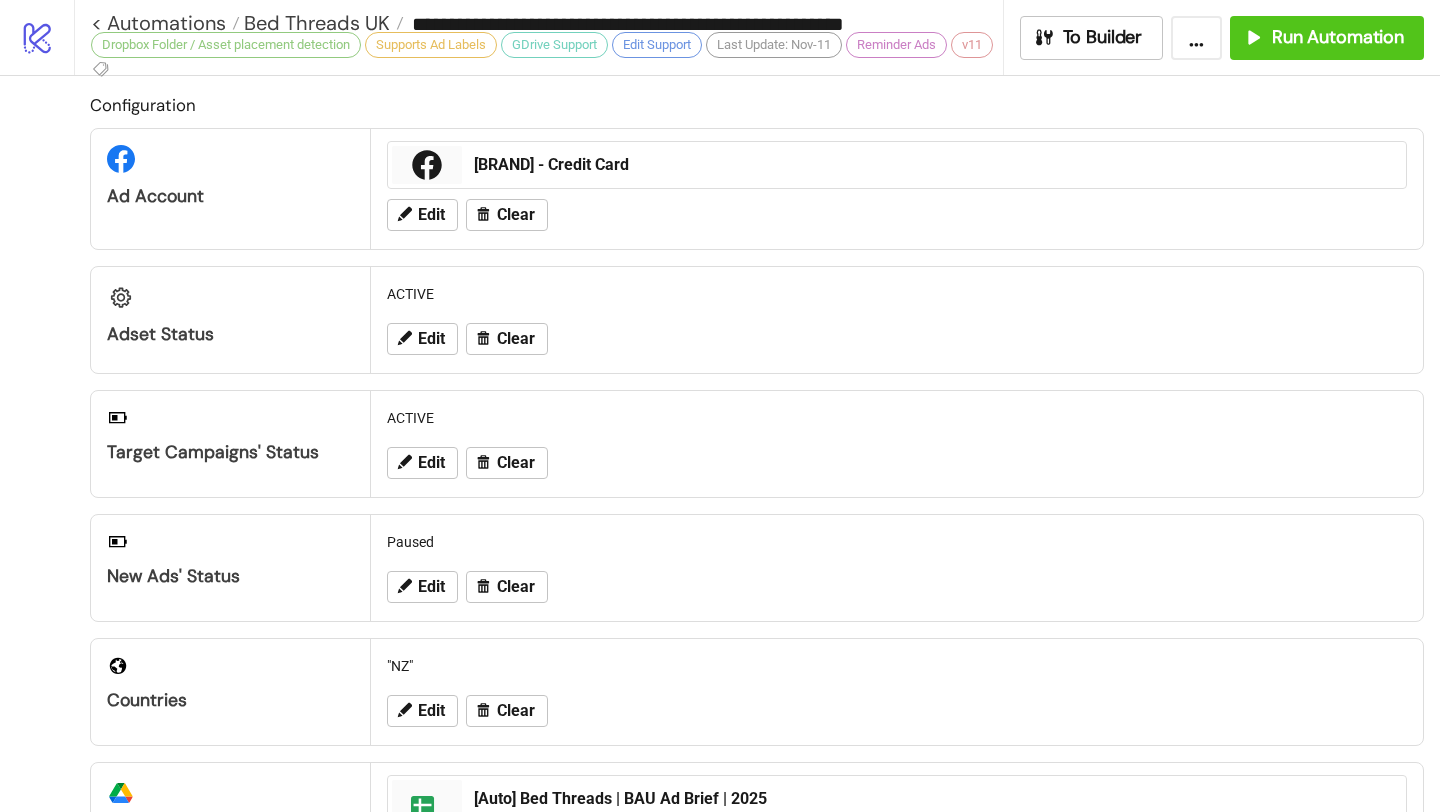 scroll, scrollTop: 439, scrollLeft: 0, axis: vertical 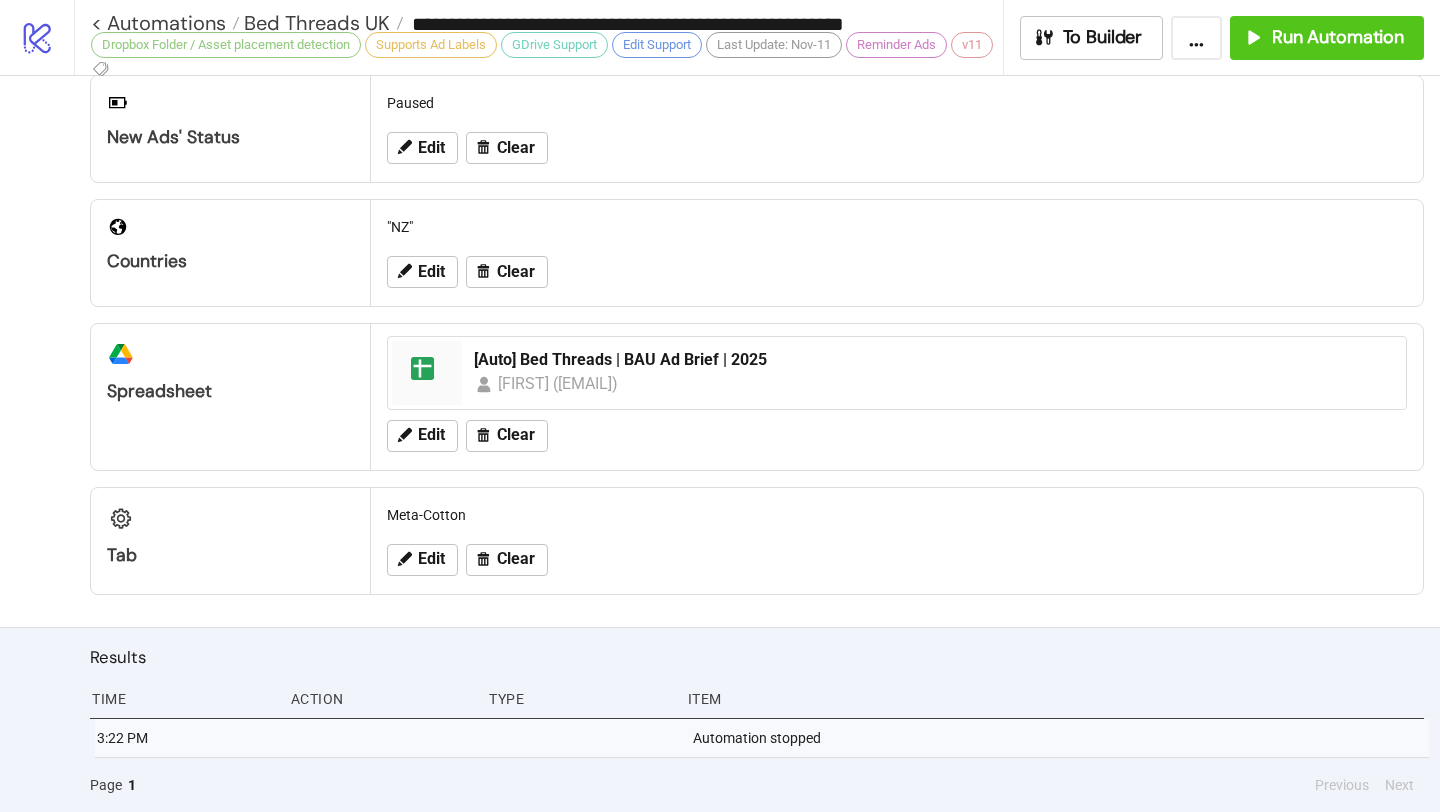 click on "Dropbox Folder / Asset placement detection Supports Ad Labels GDrive Support Edit Support Last Update: Nov-11 Reminder Ads v11" at bounding box center [546, 57] 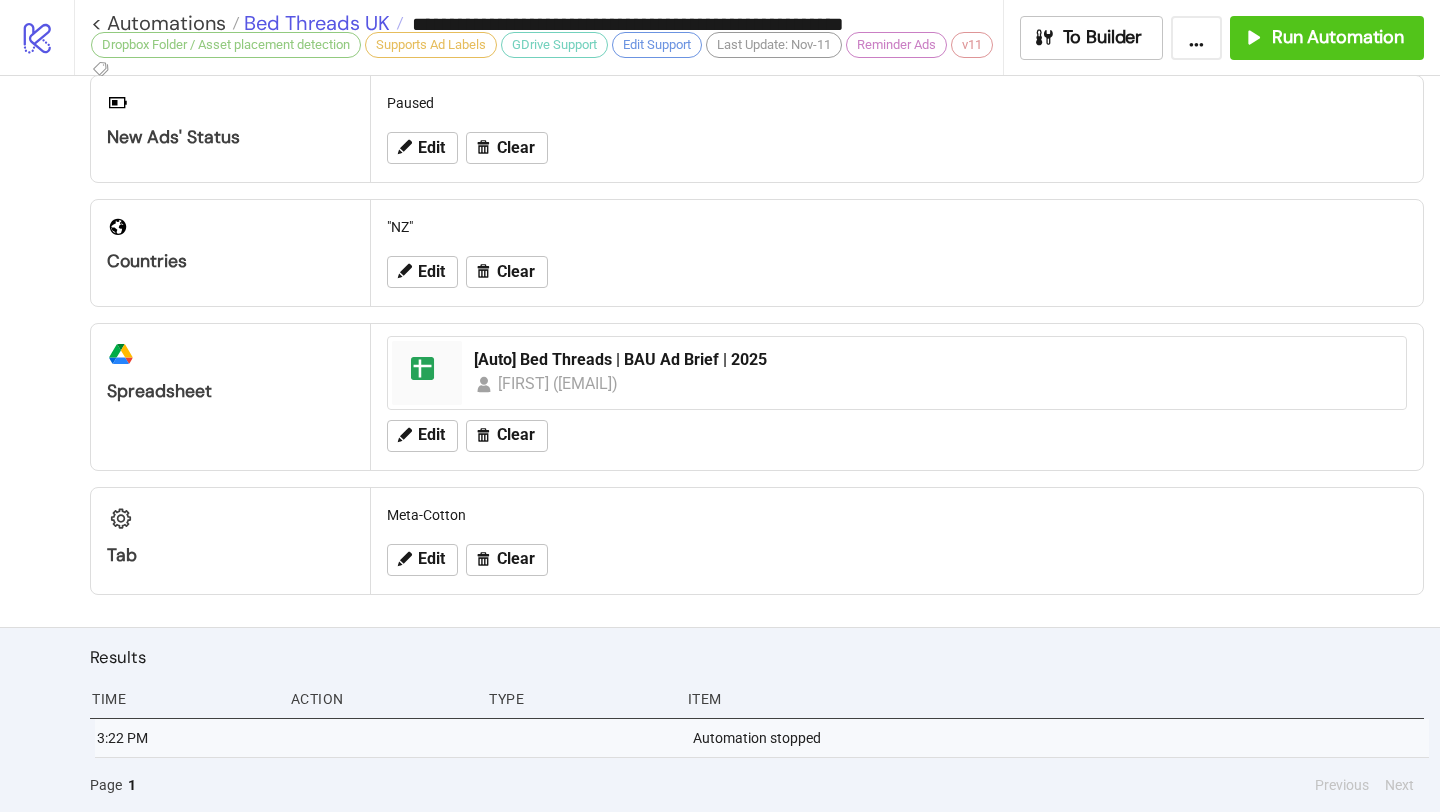 click on "Bed Threads UK" at bounding box center (314, 23) 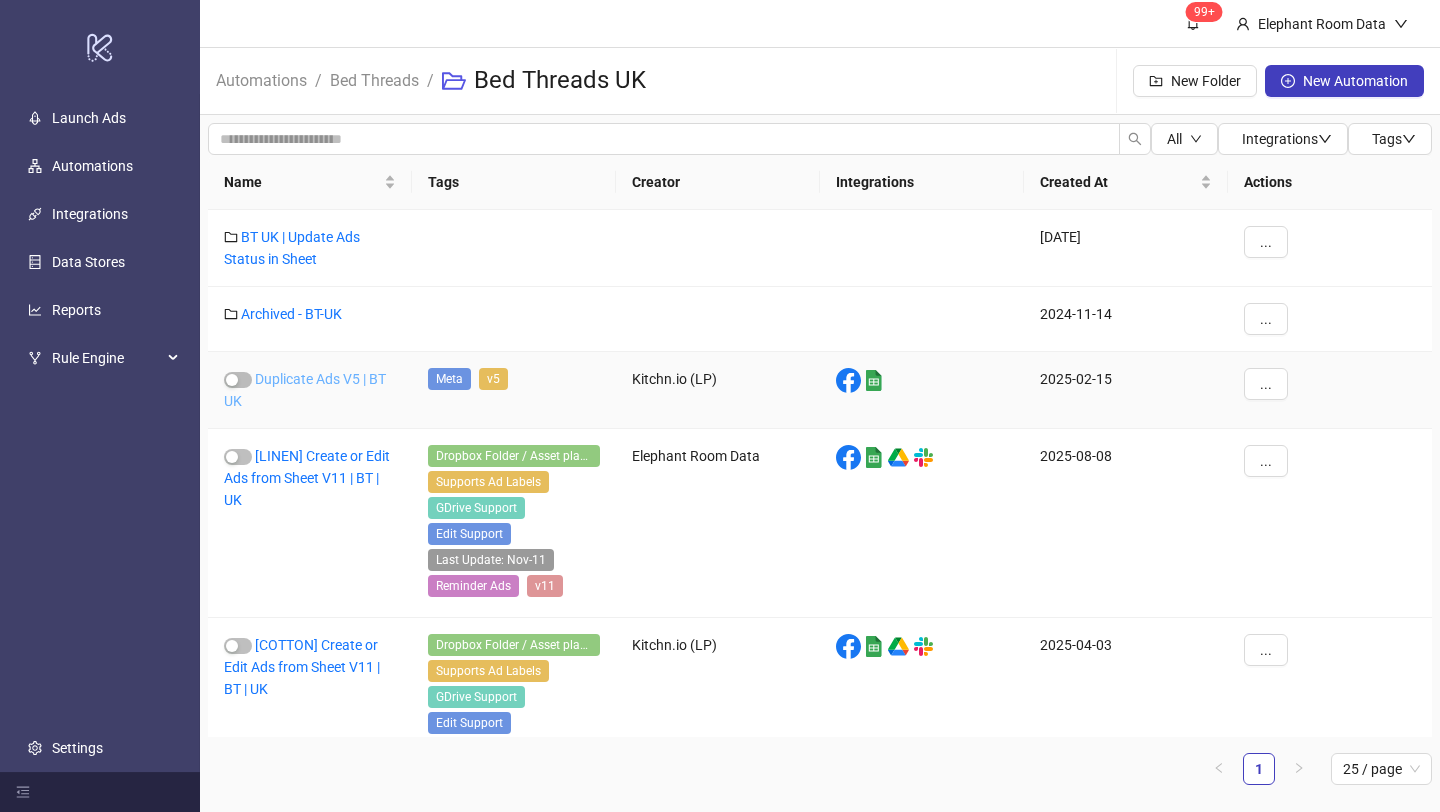 click on "Duplicate Ads V5 | BT UK" at bounding box center (305, 390) 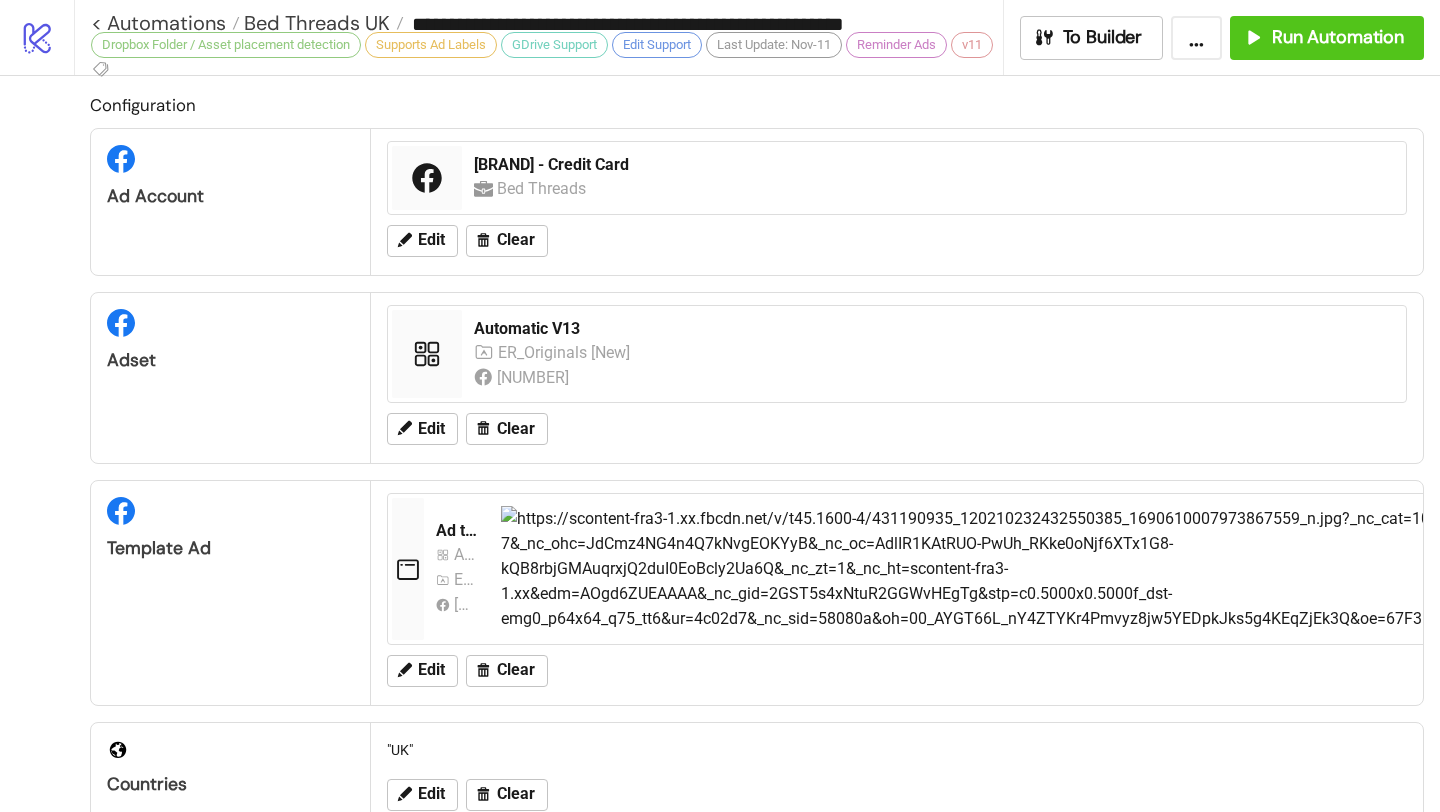 type on "**********" 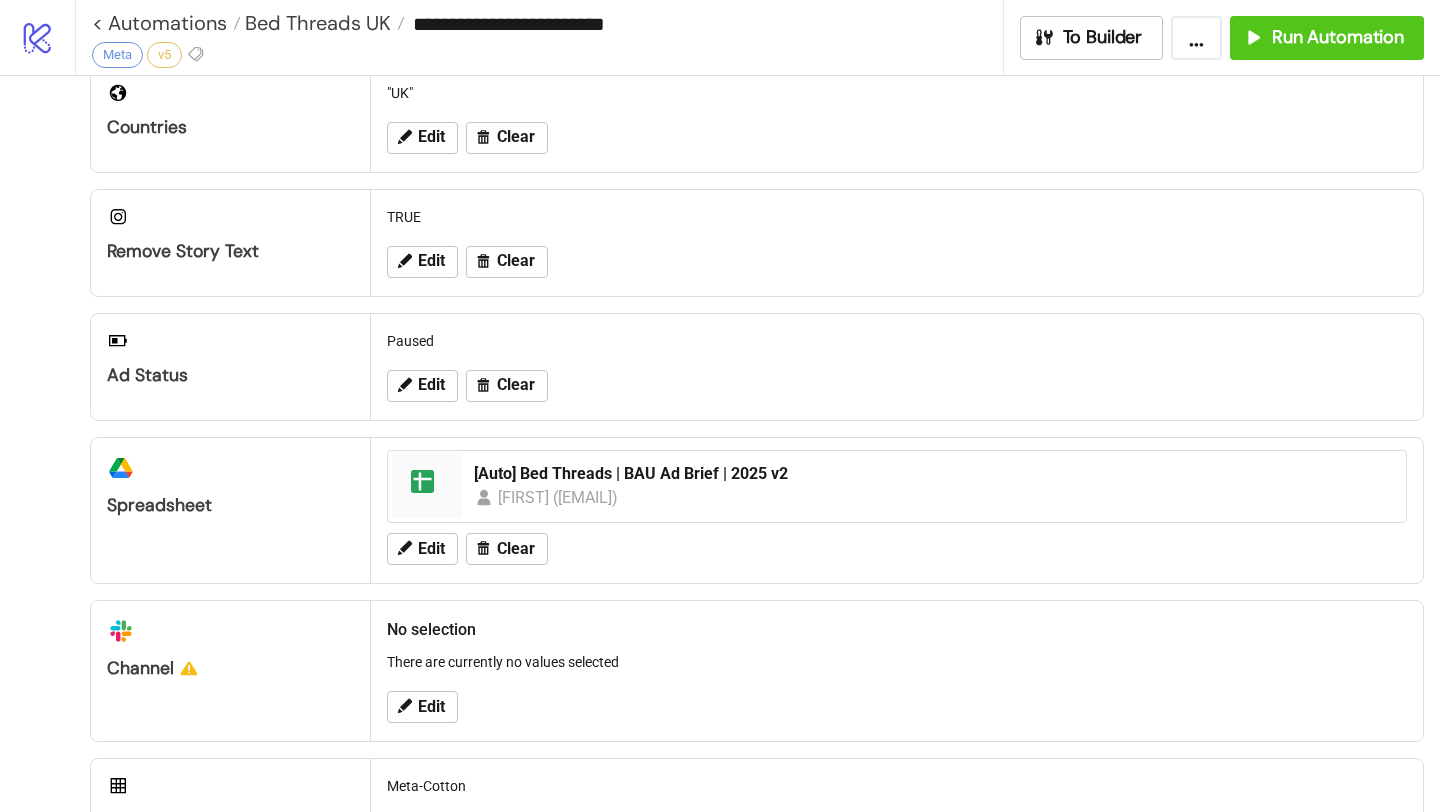 scroll, scrollTop: 759, scrollLeft: 0, axis: vertical 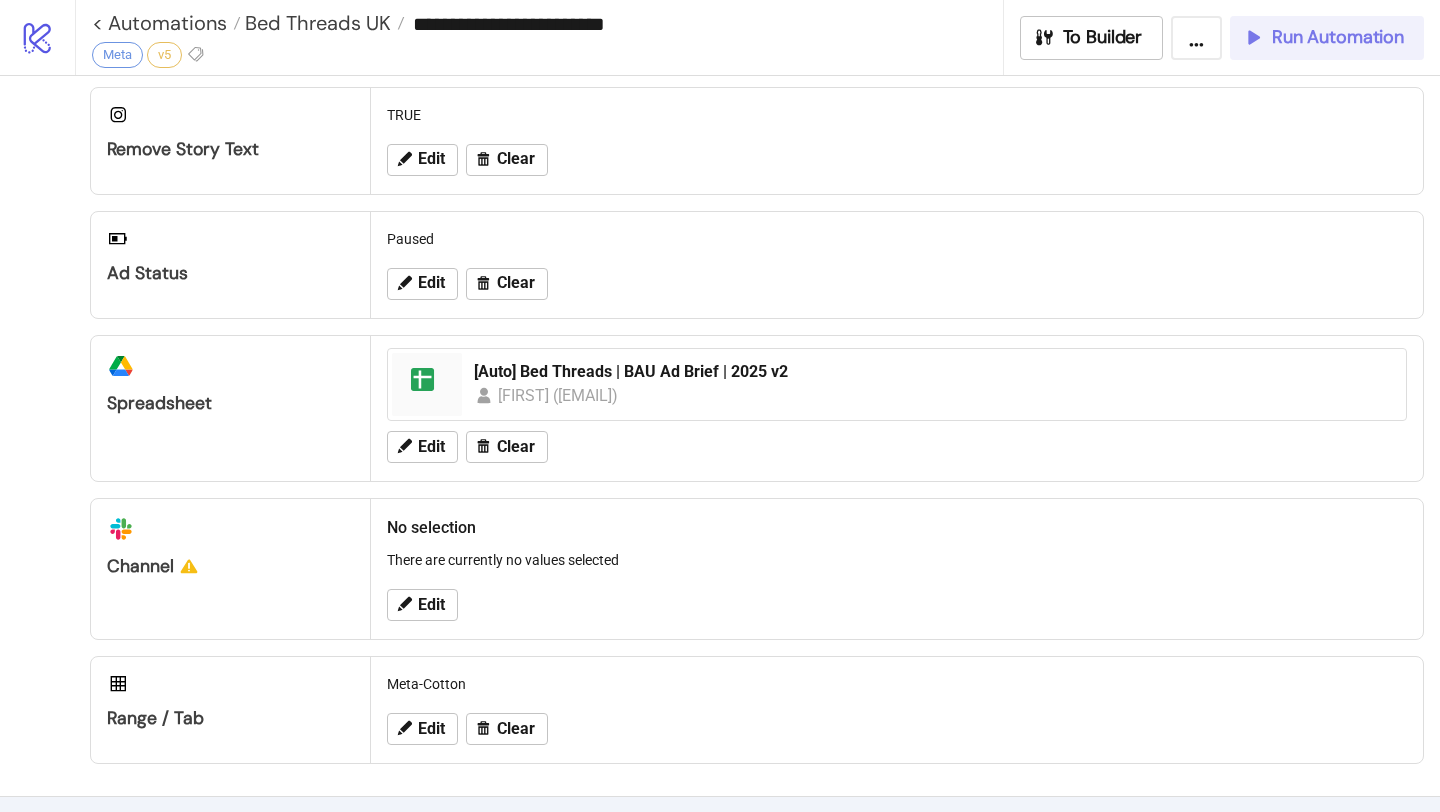 click on "Run Automation" at bounding box center [1338, 37] 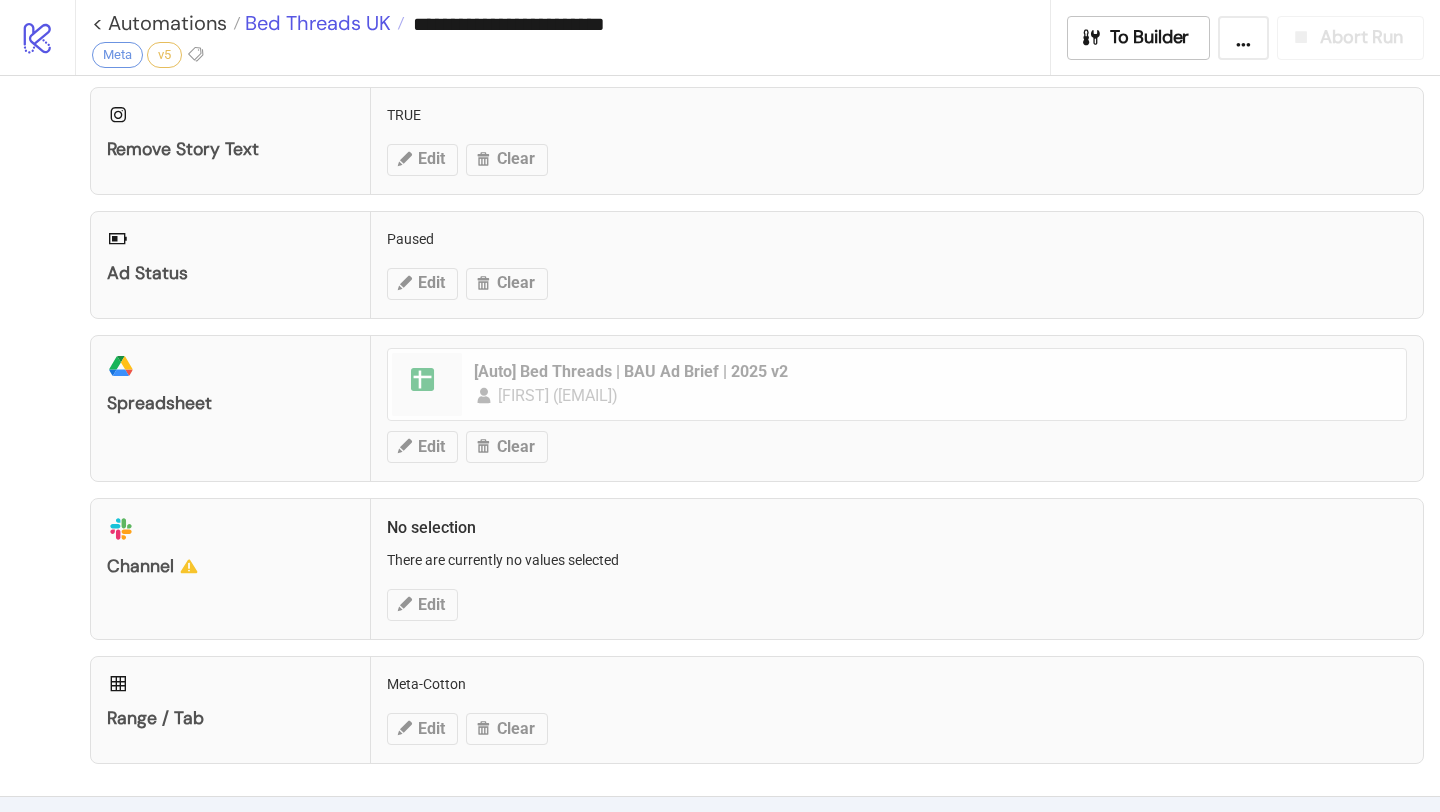 click on "Bed Threads UK" at bounding box center (315, 23) 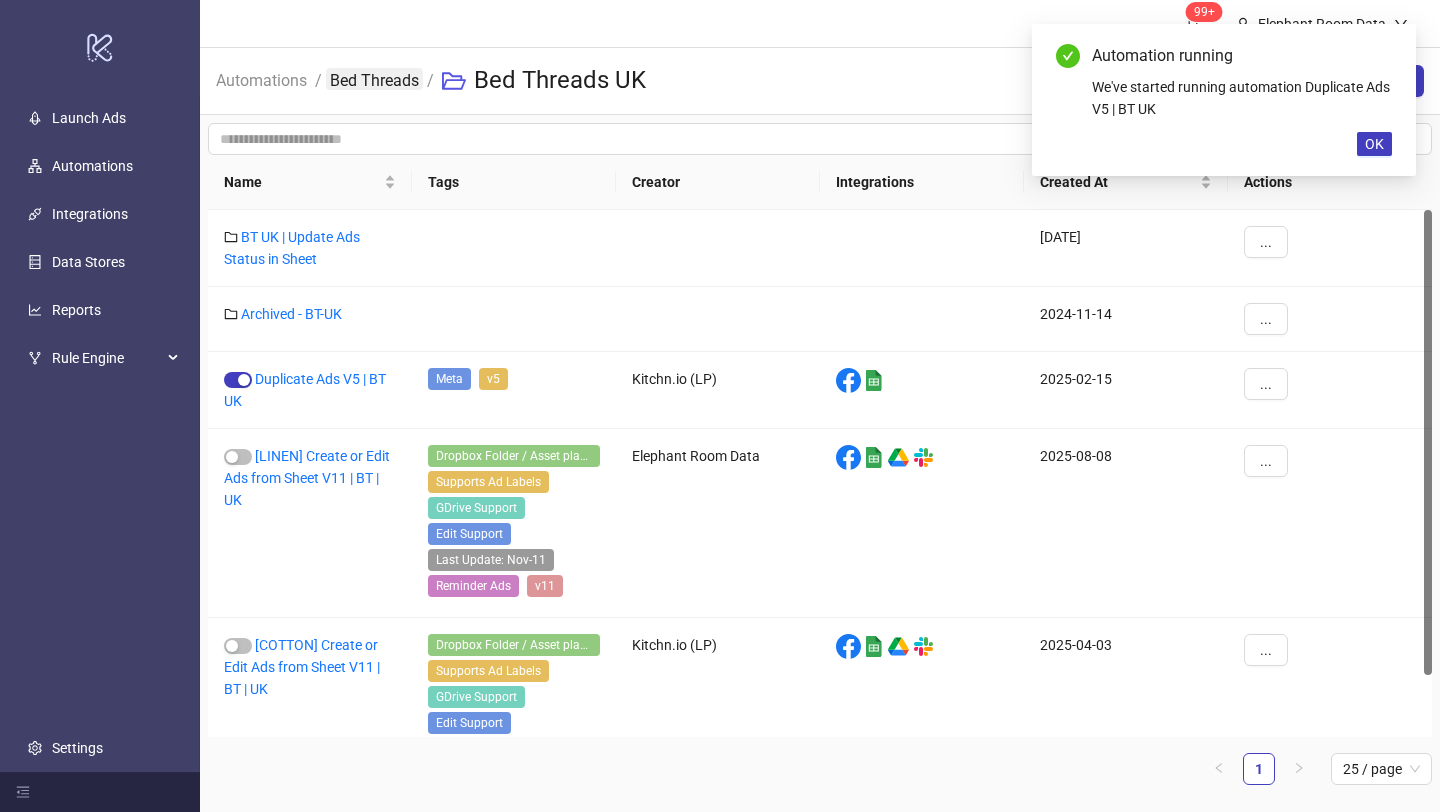 click on "Bed Threads" at bounding box center (374, 79) 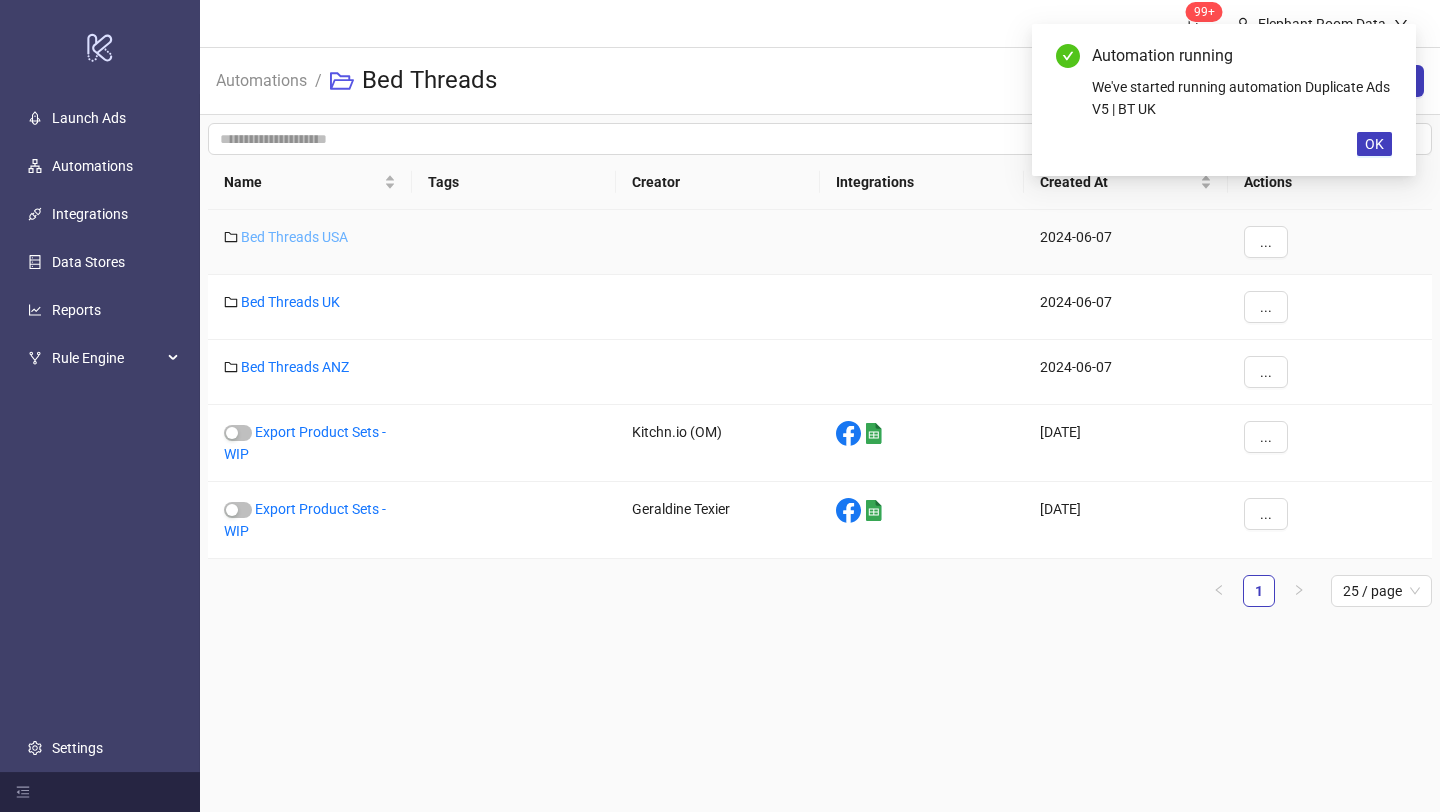 click on "Bed Threads USA" at bounding box center [294, 237] 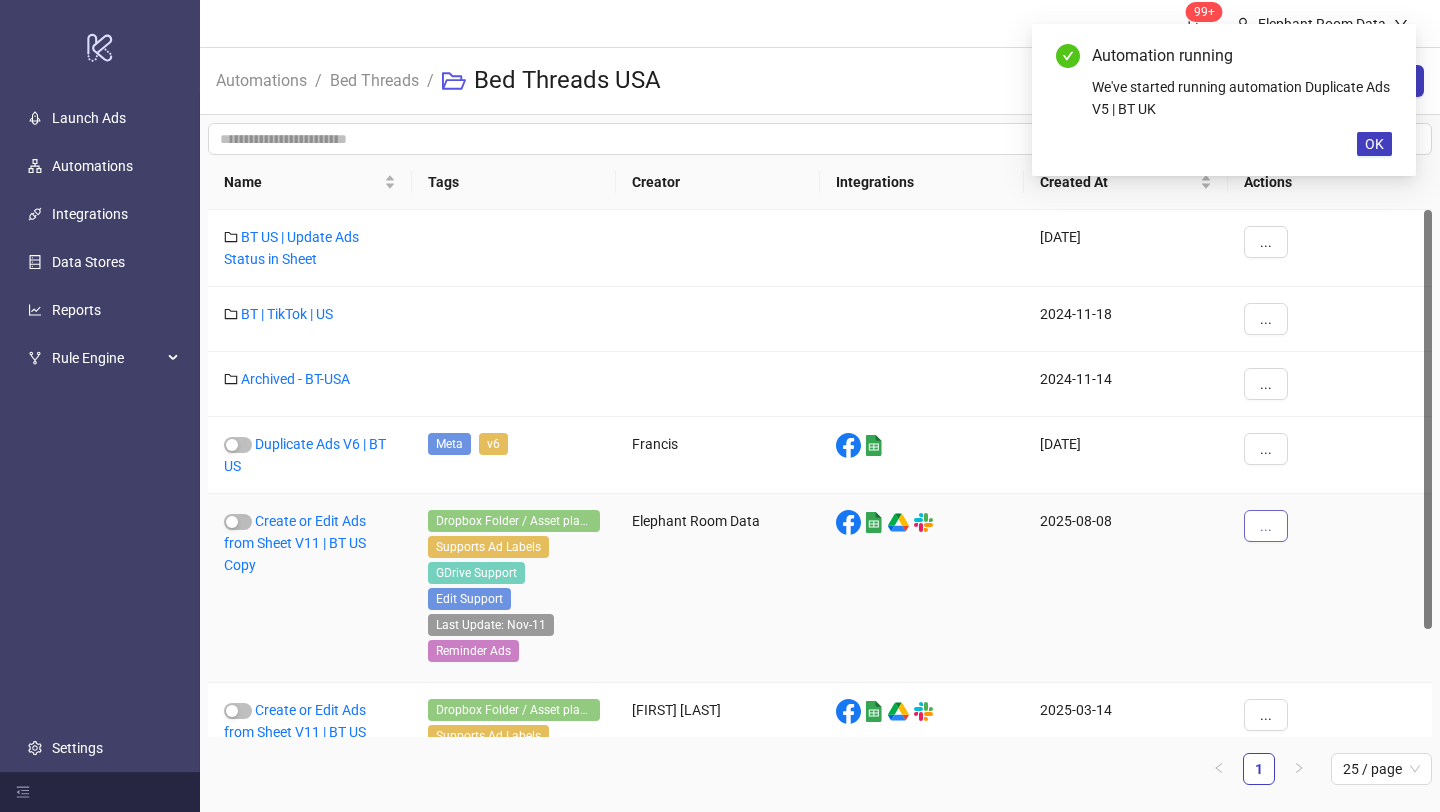 click on "..." at bounding box center (1266, 526) 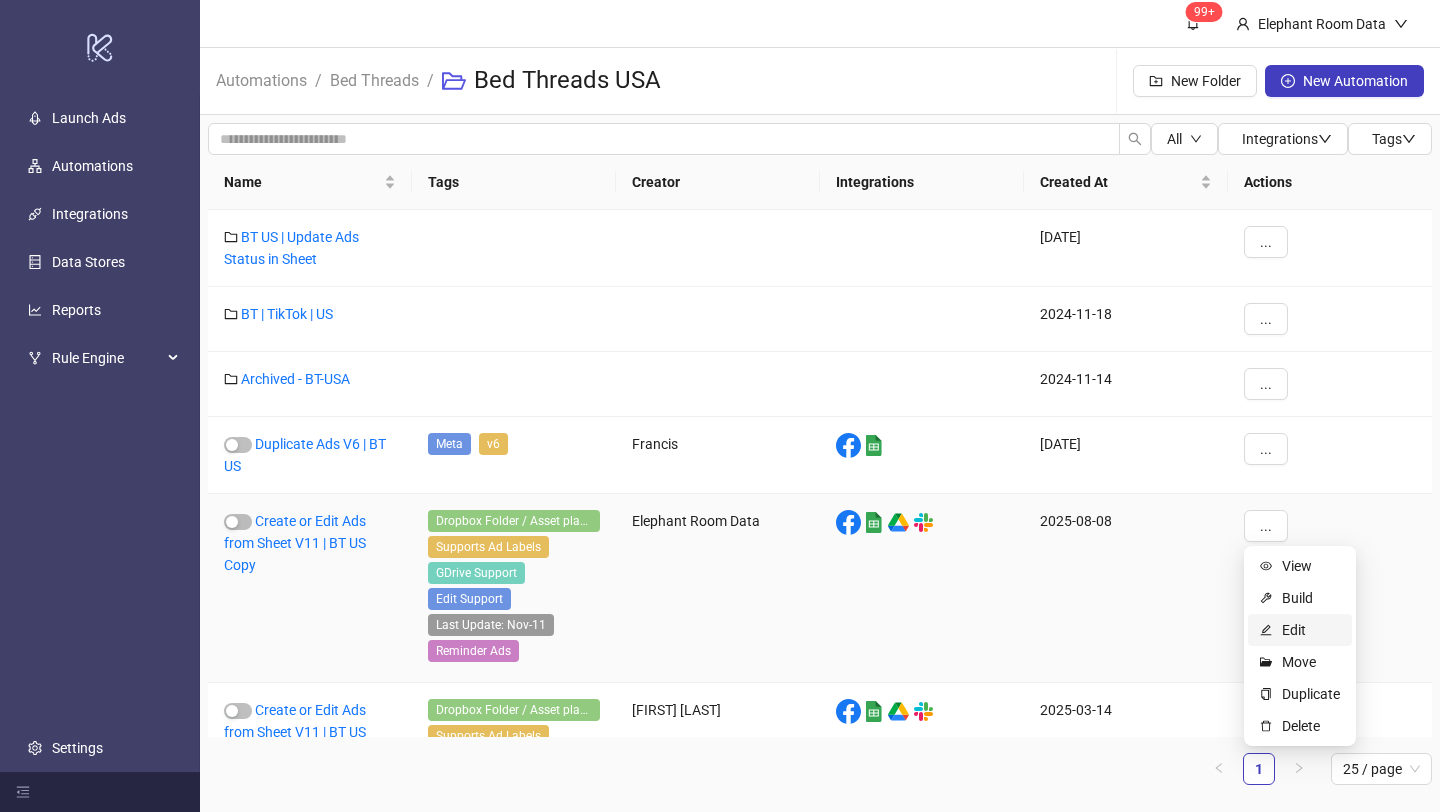 click 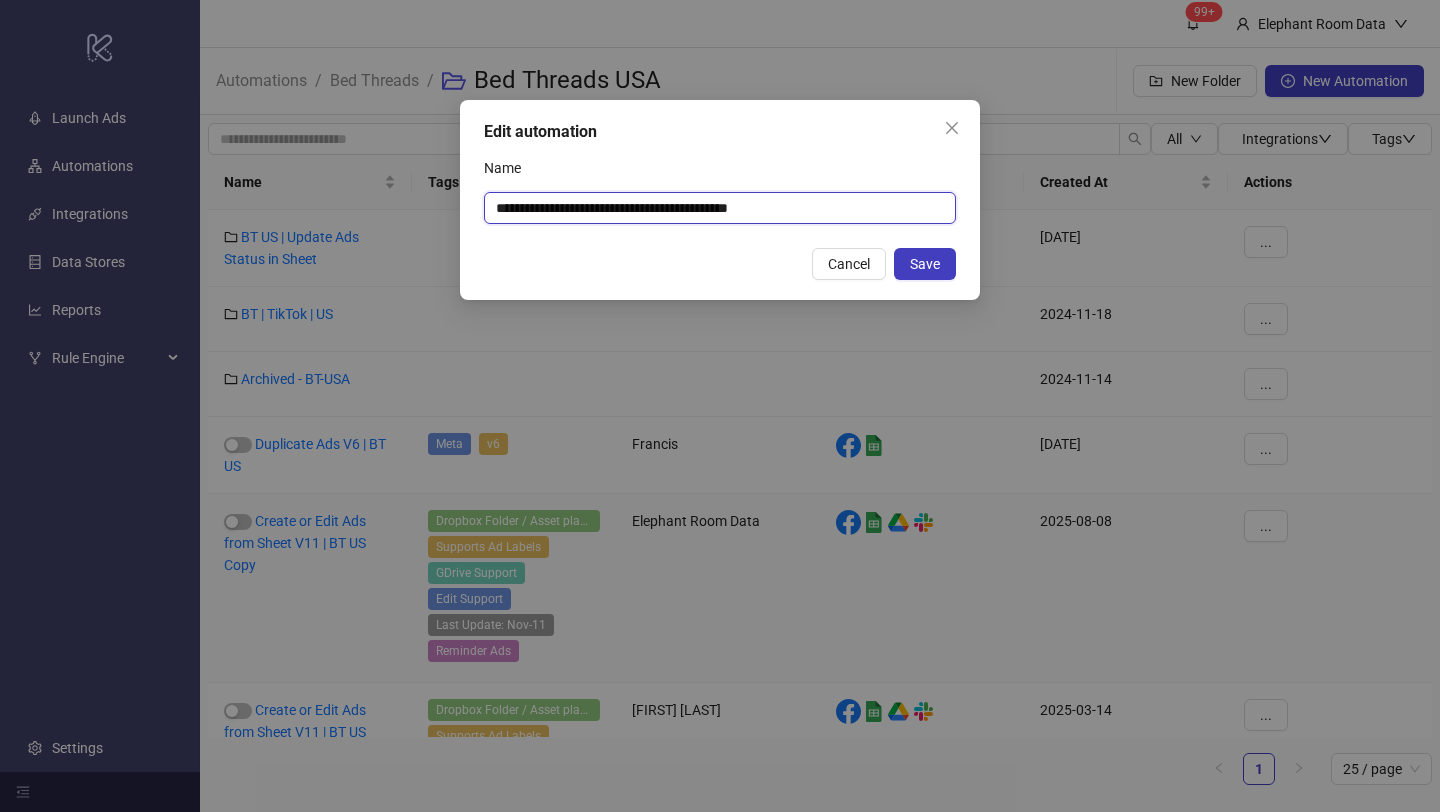 click on "**********" at bounding box center [720, 208] 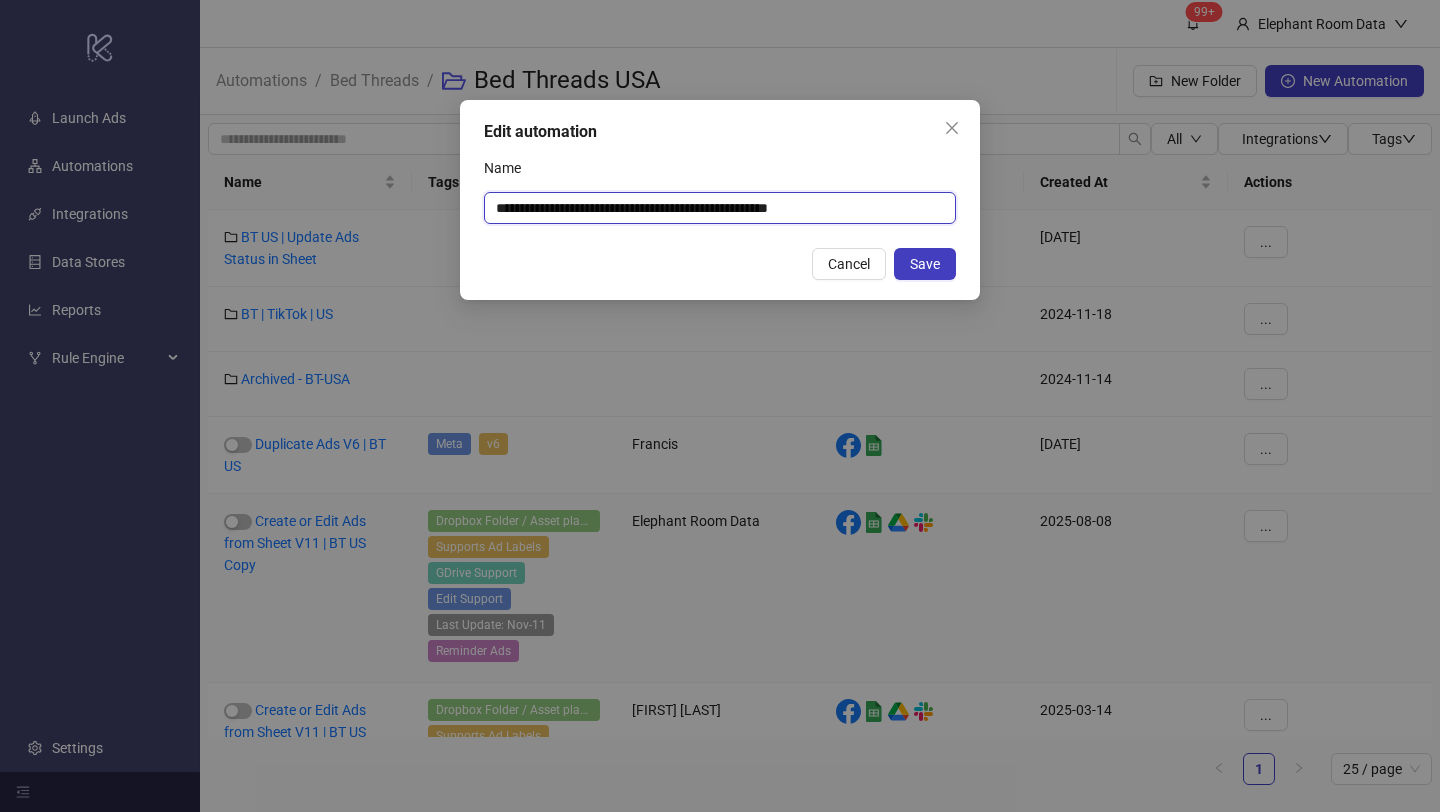 drag, startPoint x: 806, startPoint y: 210, endPoint x: 912, endPoint y: 211, distance: 106.004715 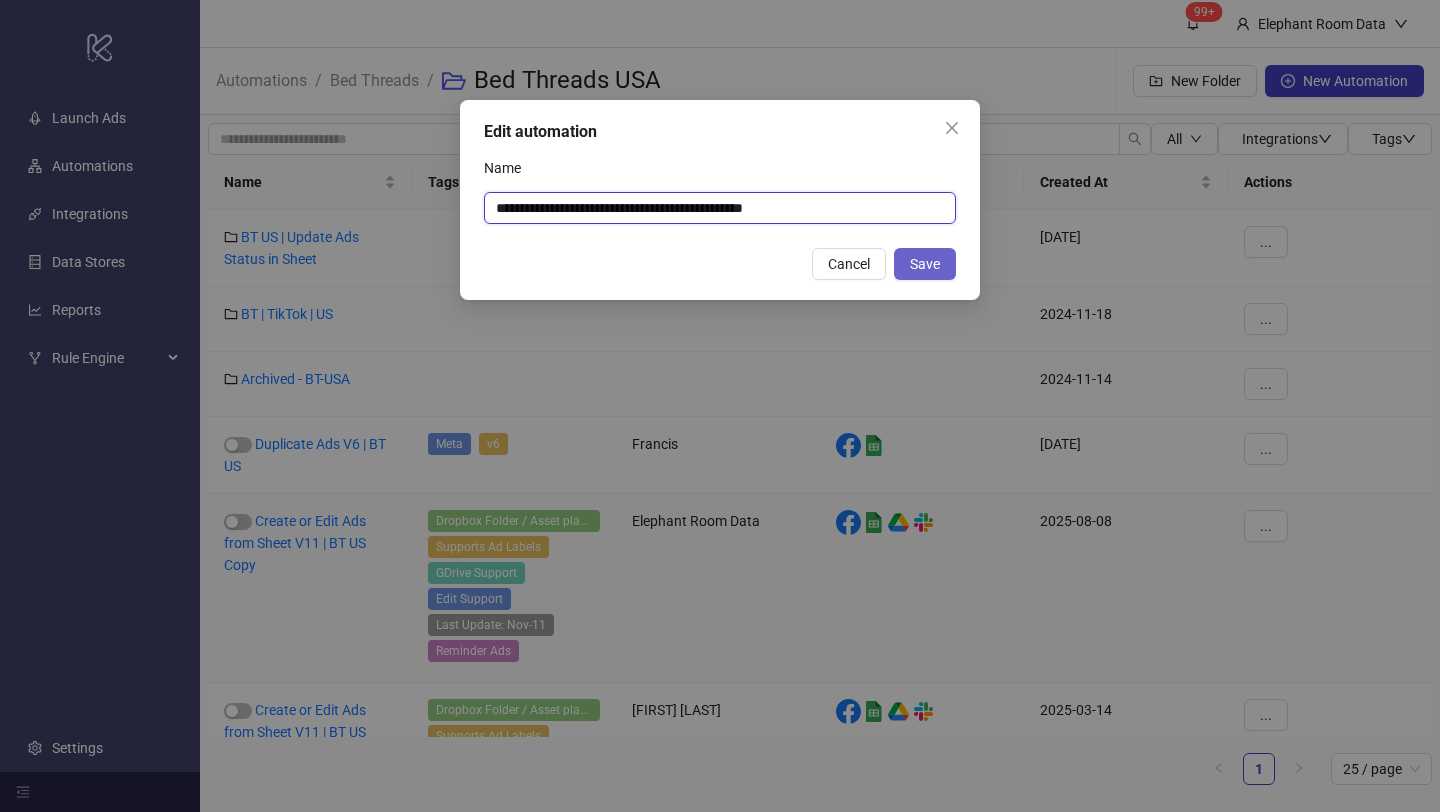 type on "**********" 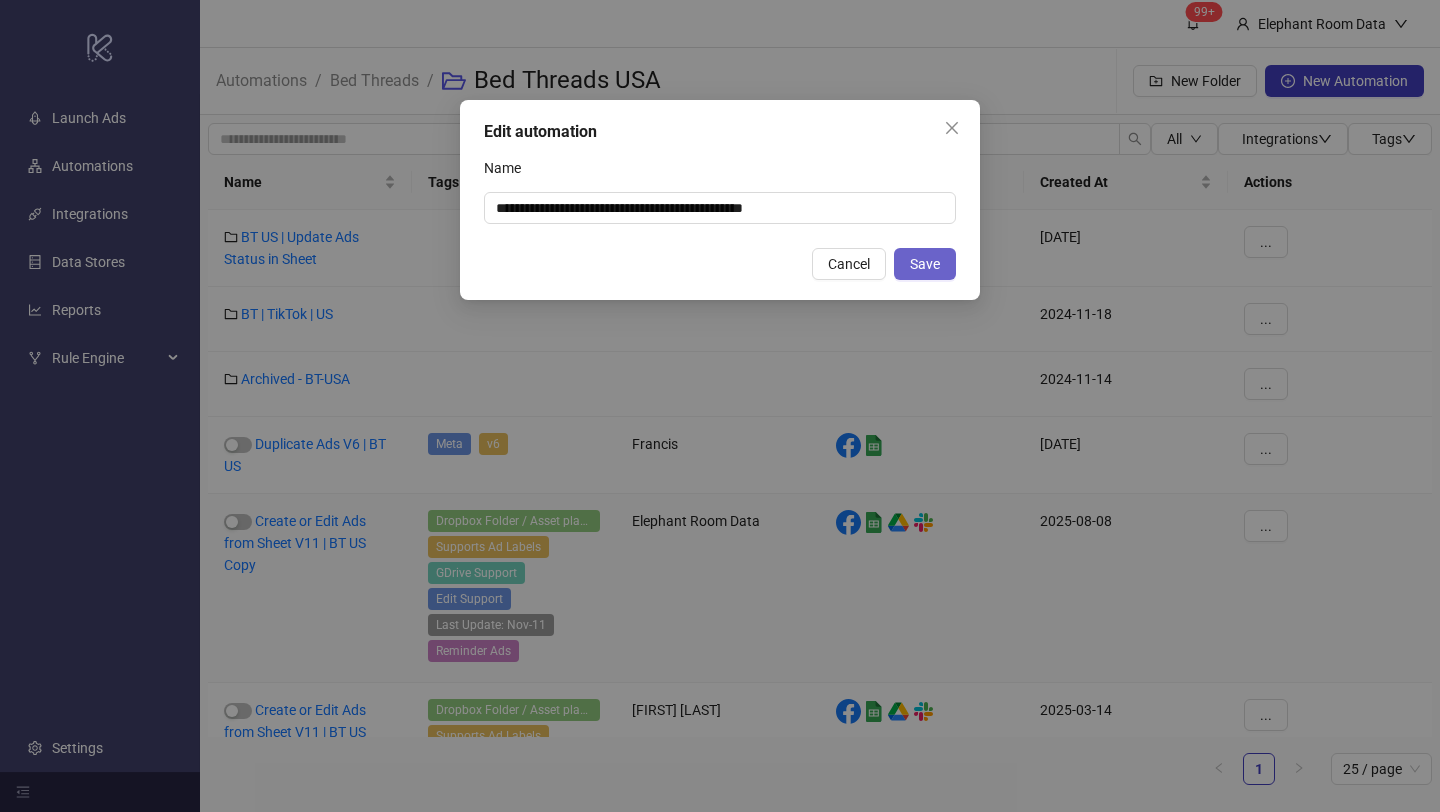 click on "Save" at bounding box center [925, 264] 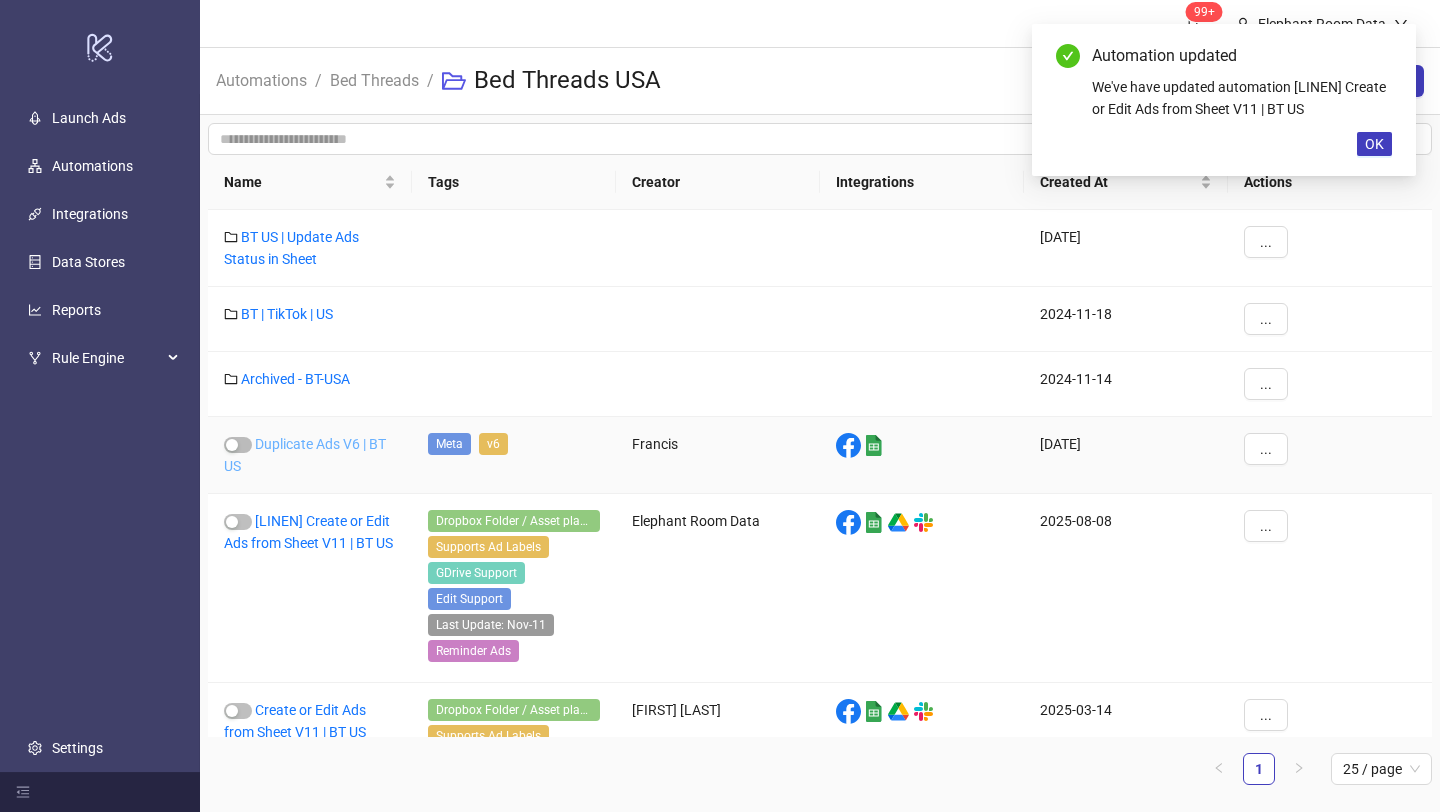 click on "Duplicate Ads V6 | BT US" at bounding box center (305, 455) 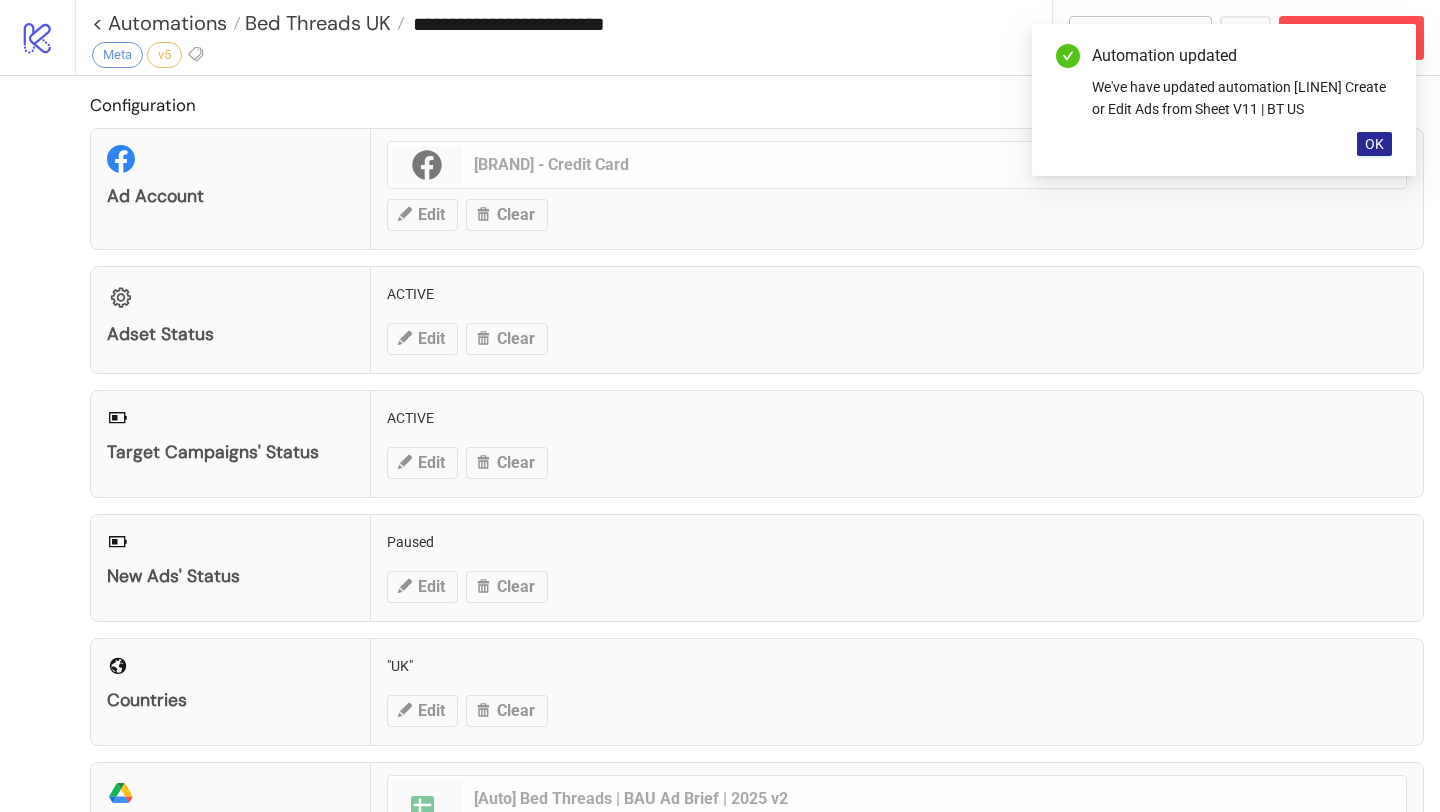 type on "**********" 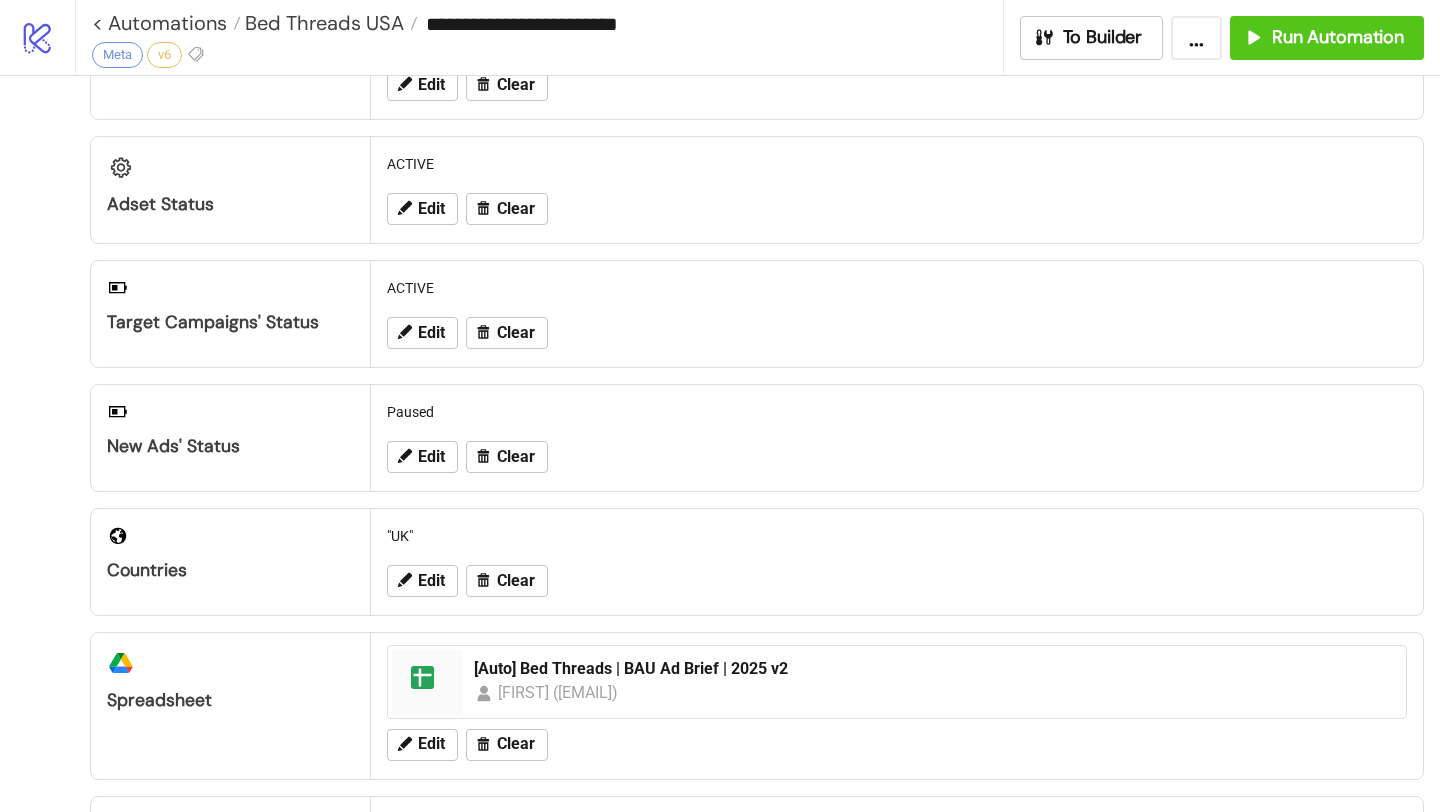 scroll, scrollTop: 0, scrollLeft: 0, axis: both 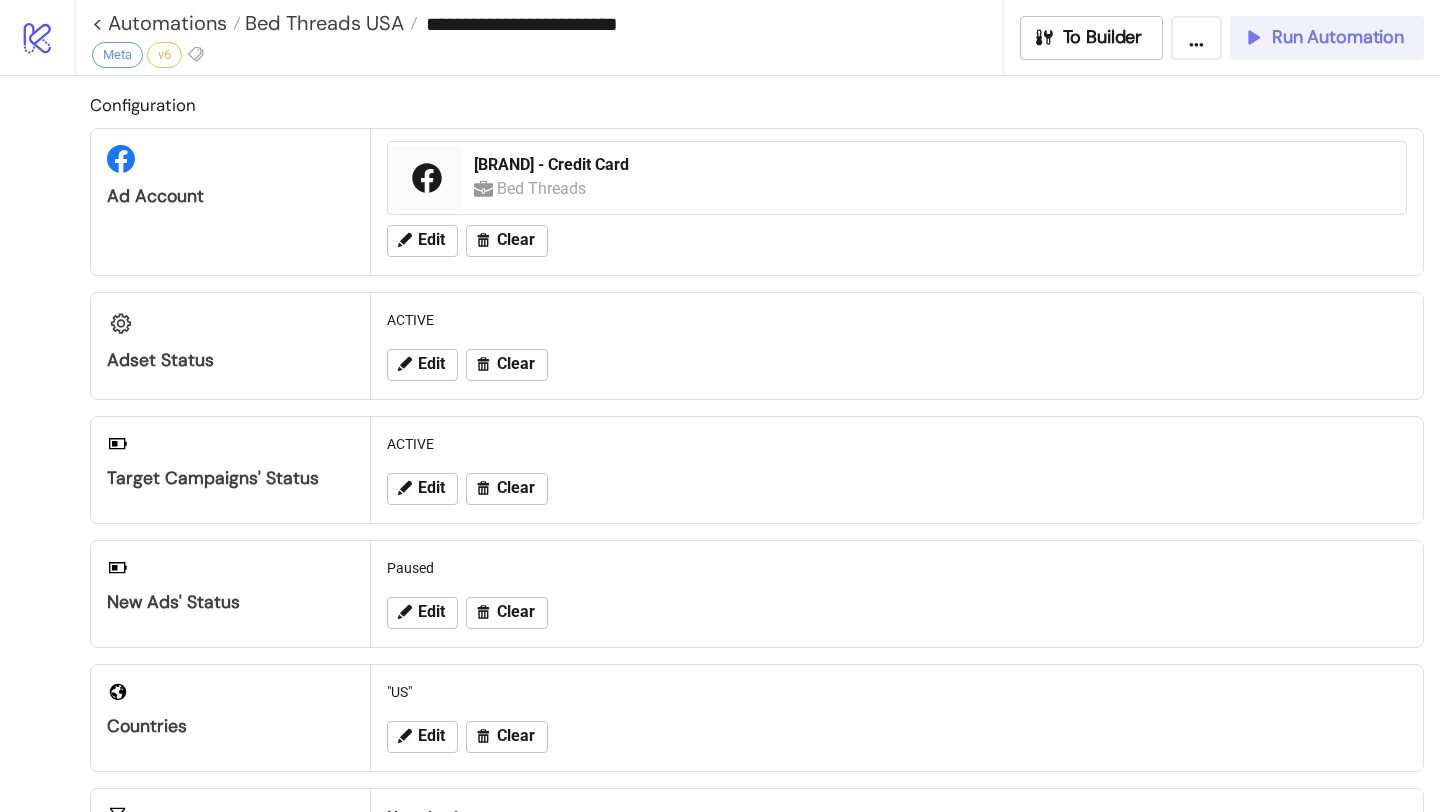 click 